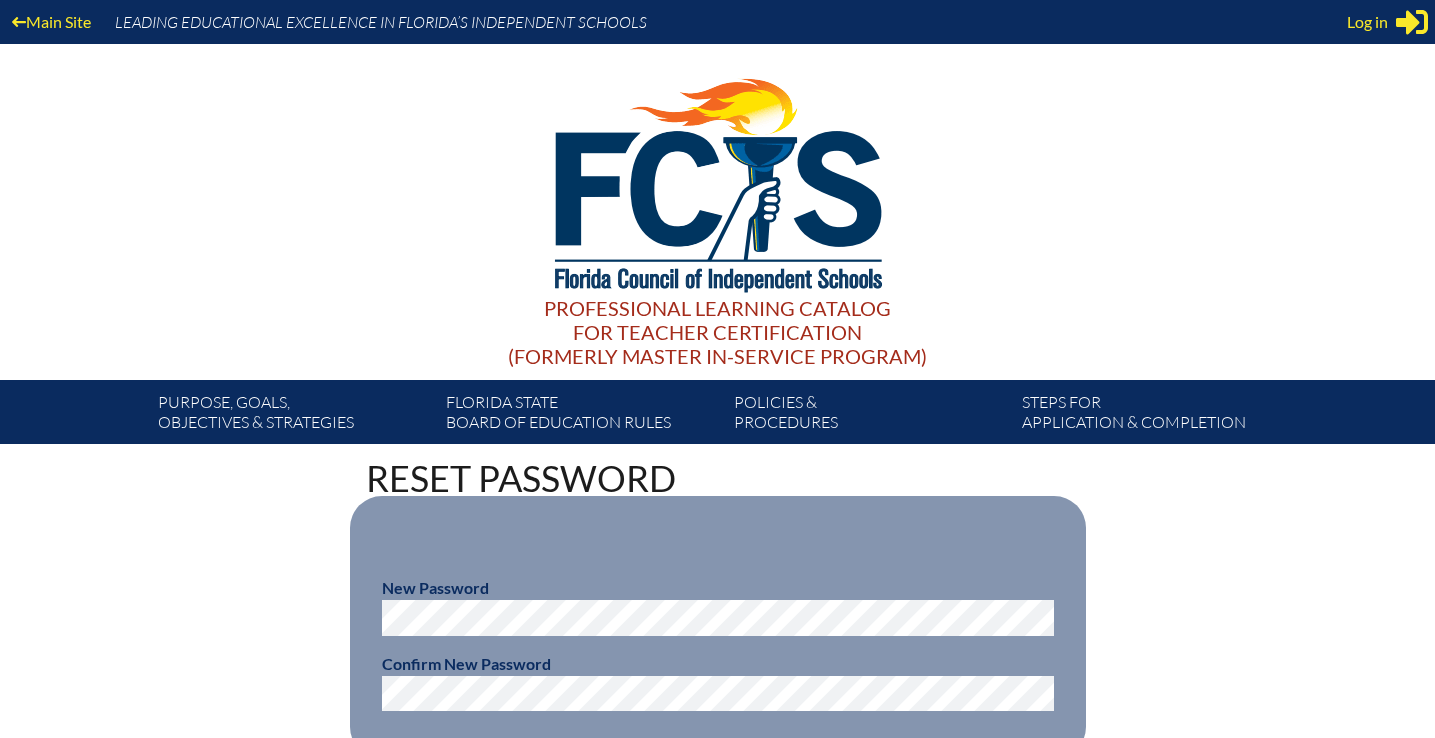 scroll, scrollTop: 353, scrollLeft: 0, axis: vertical 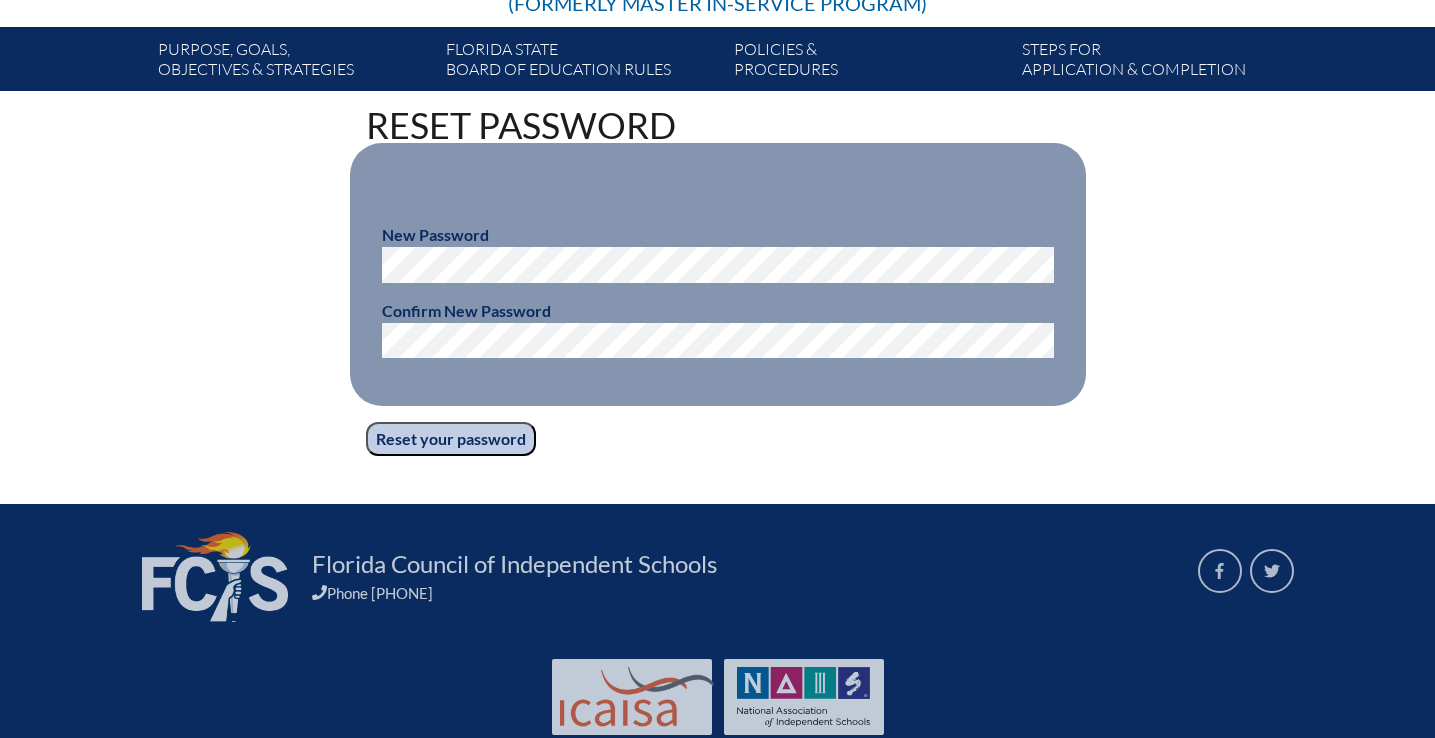 type on "[EMAIL]" 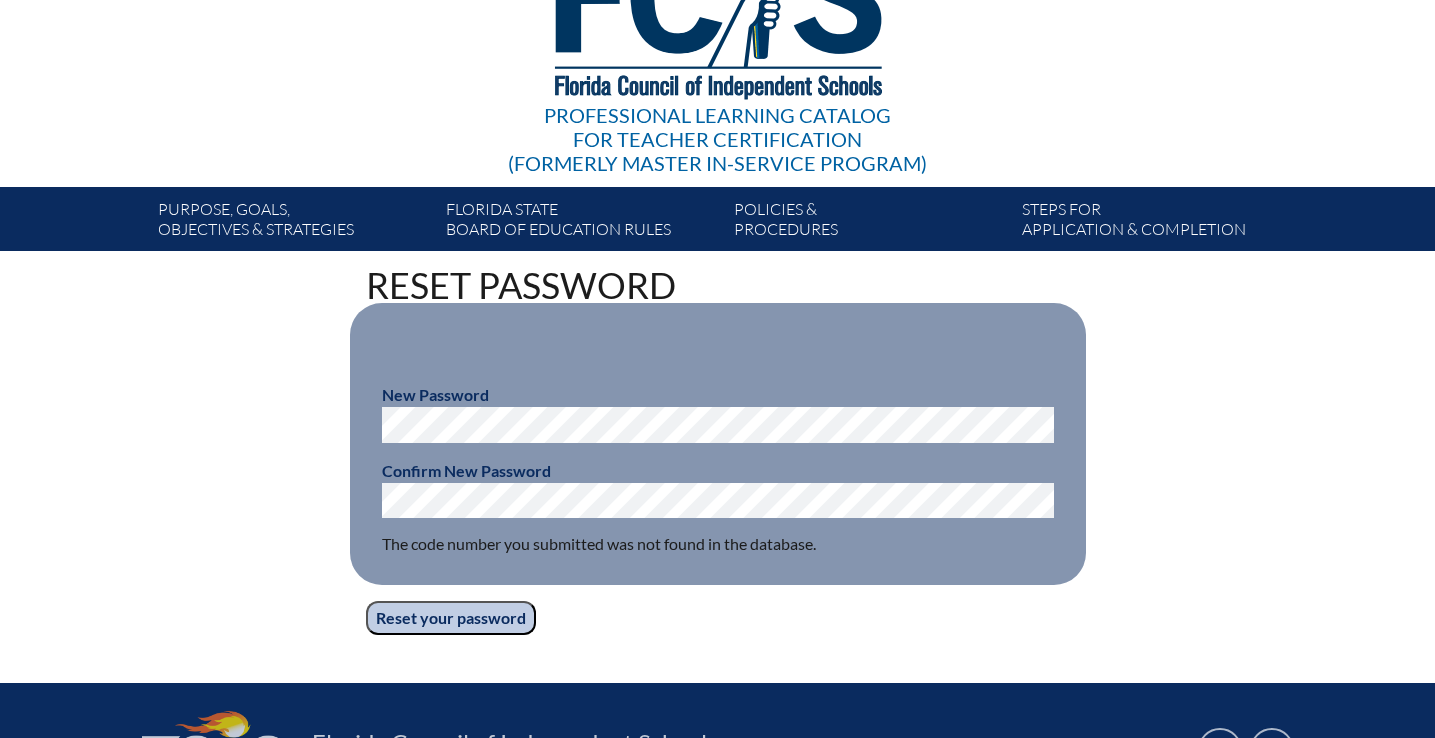 scroll, scrollTop: 192, scrollLeft: 0, axis: vertical 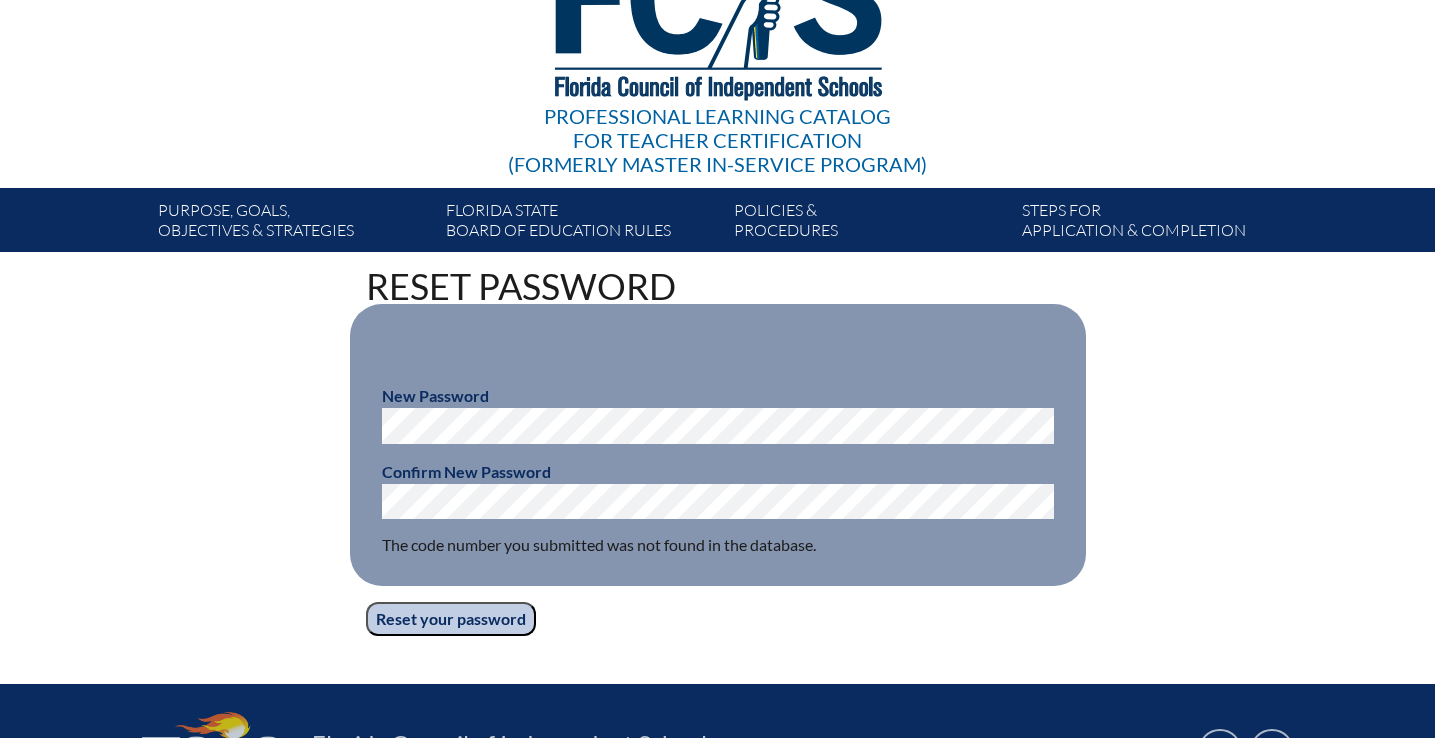 type on "[EMAIL]" 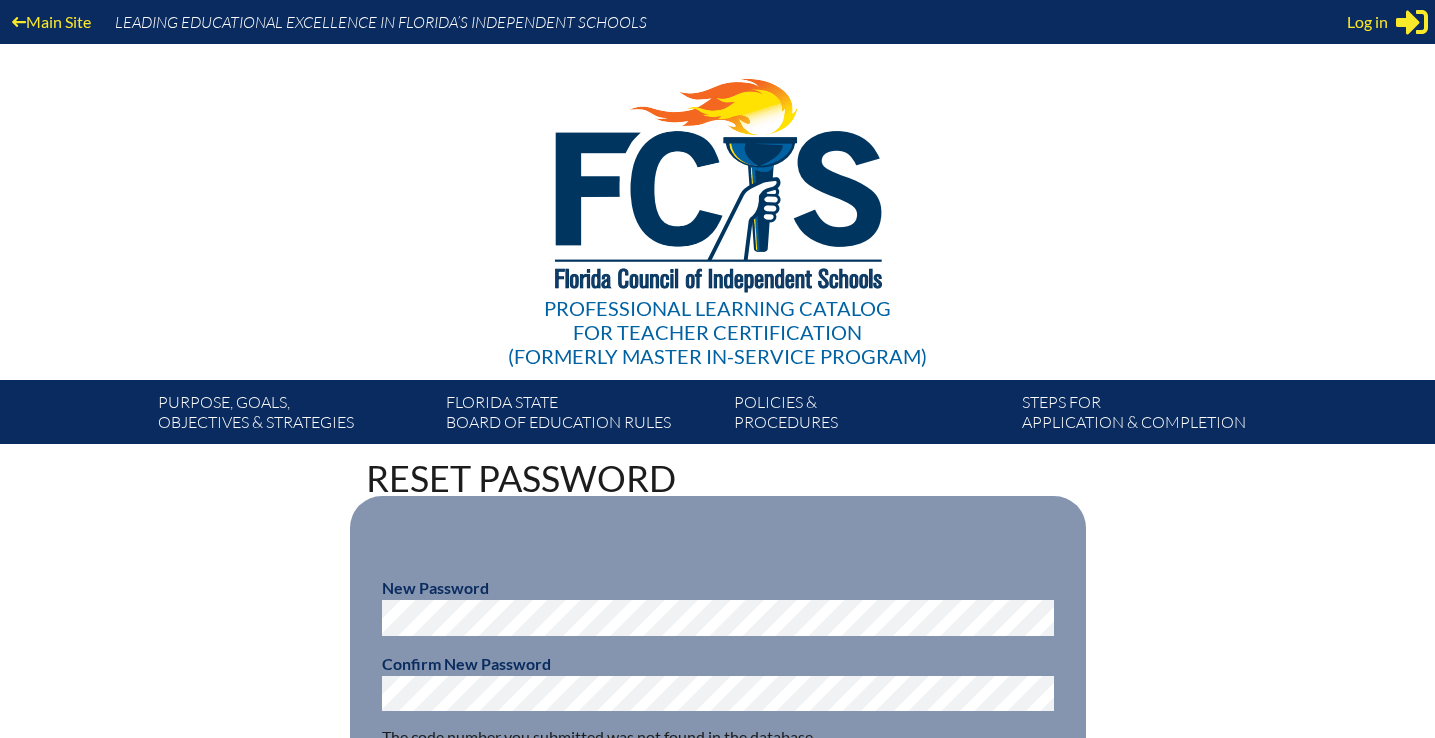 scroll, scrollTop: 0, scrollLeft: 0, axis: both 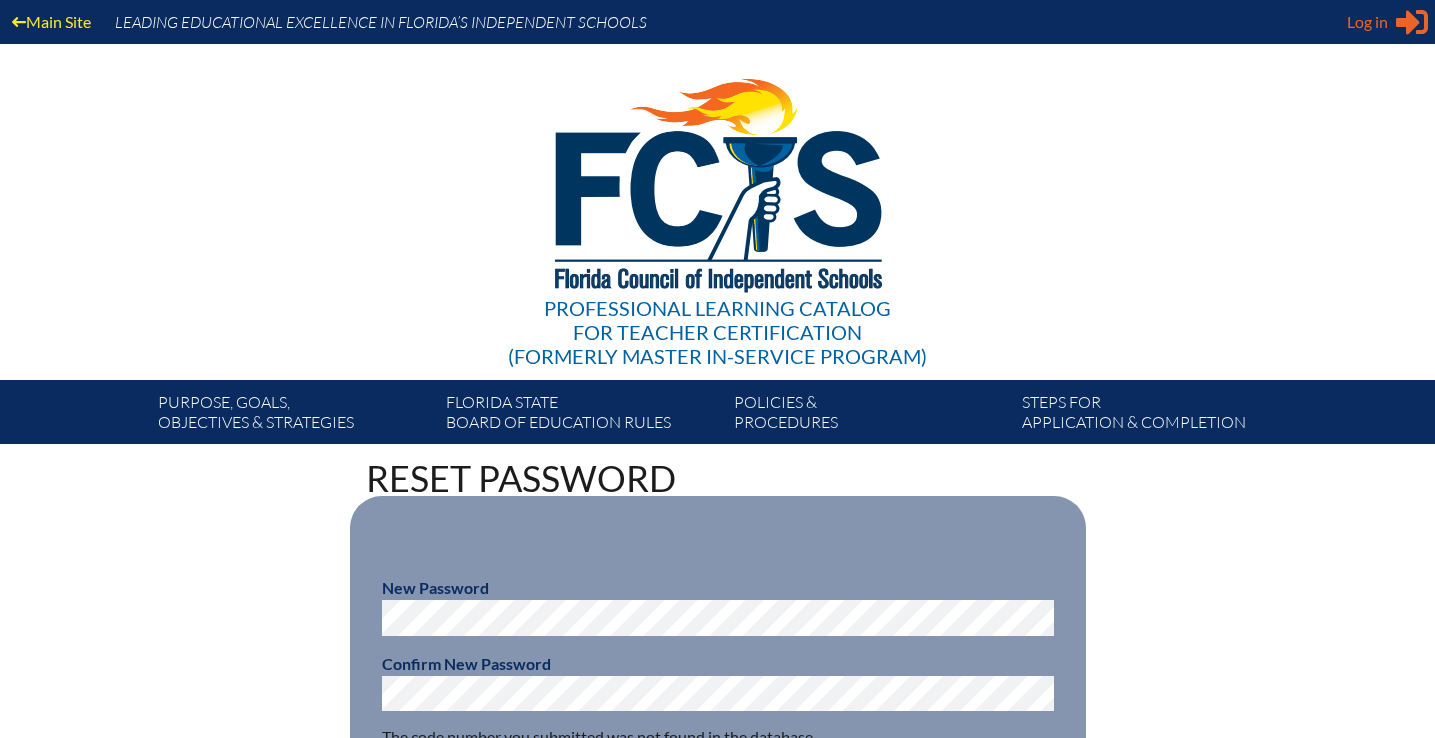 type on "[EMAIL]" 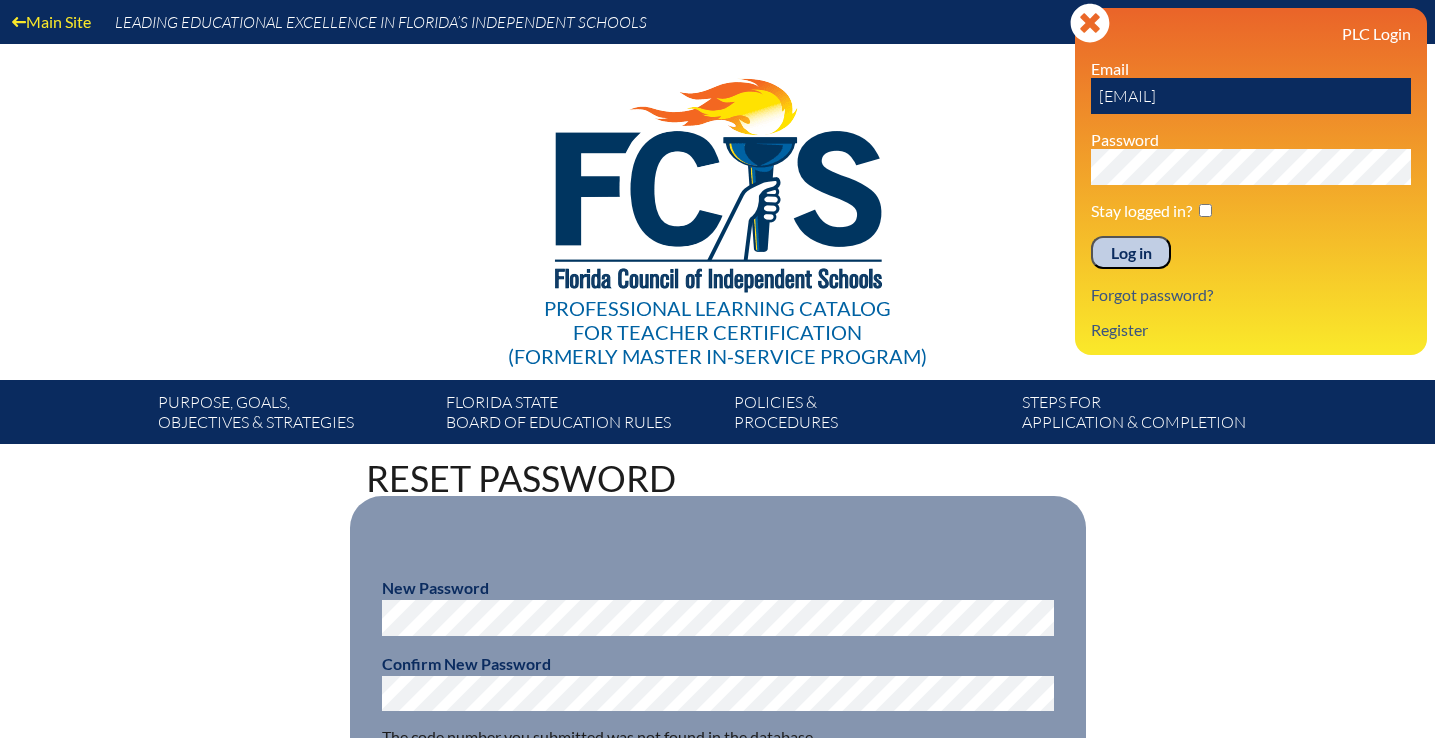 click on "Log in" at bounding box center [1131, 253] 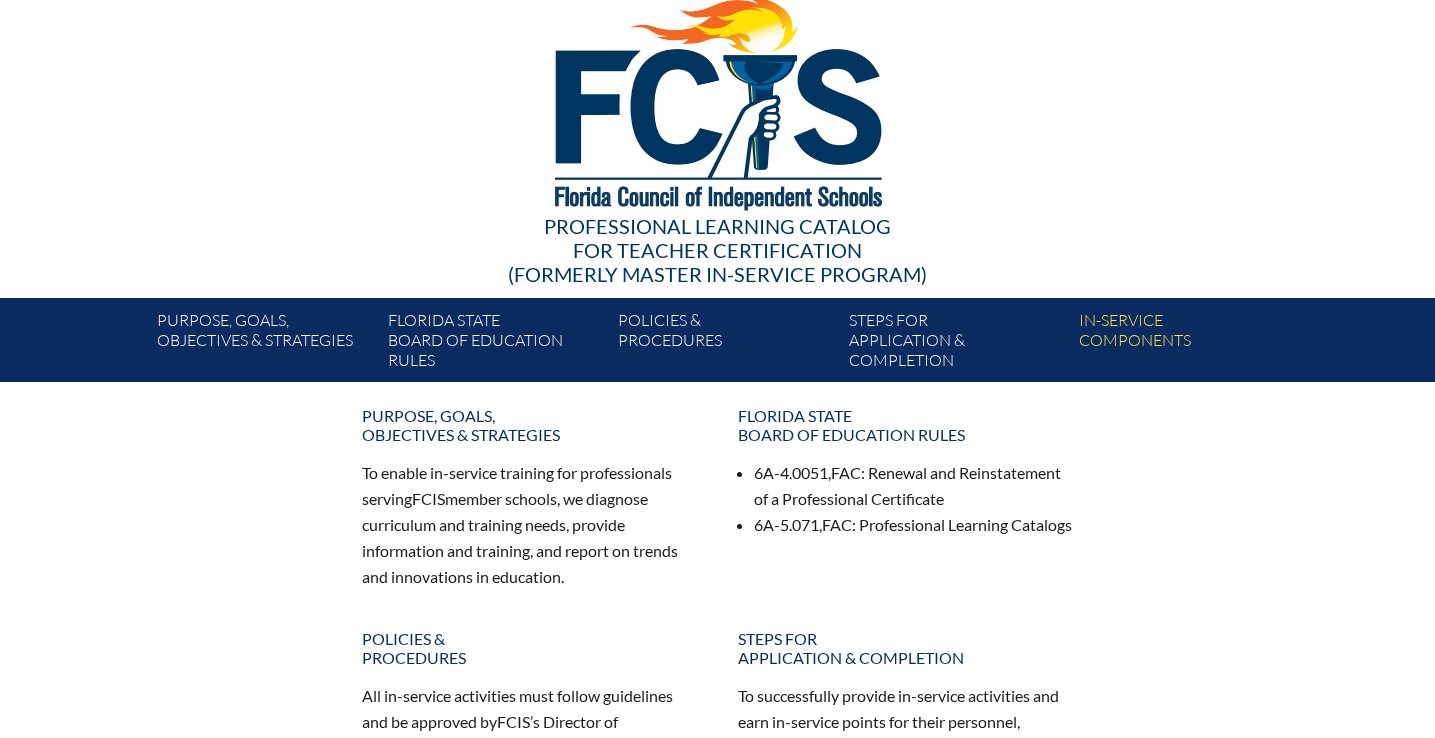 scroll, scrollTop: 0, scrollLeft: 0, axis: both 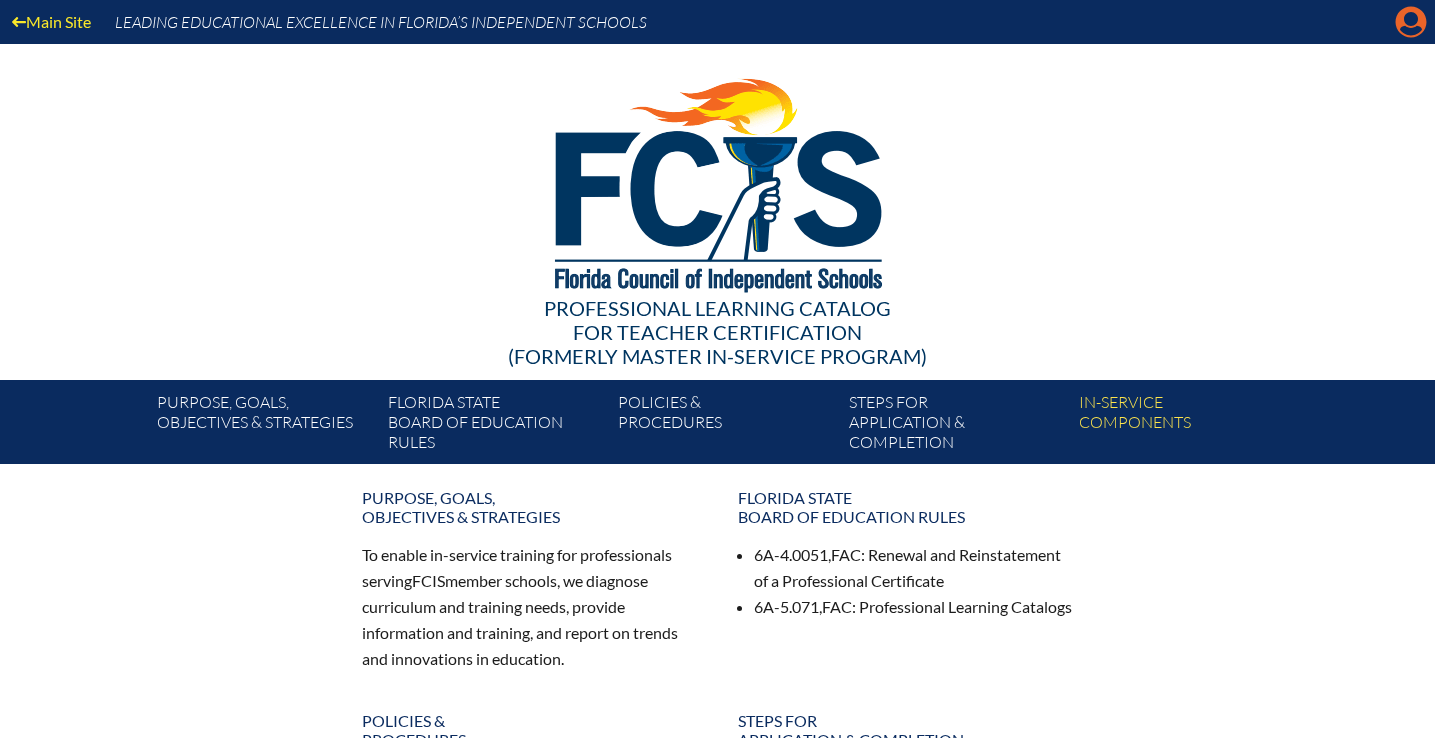 click on "Manage account" 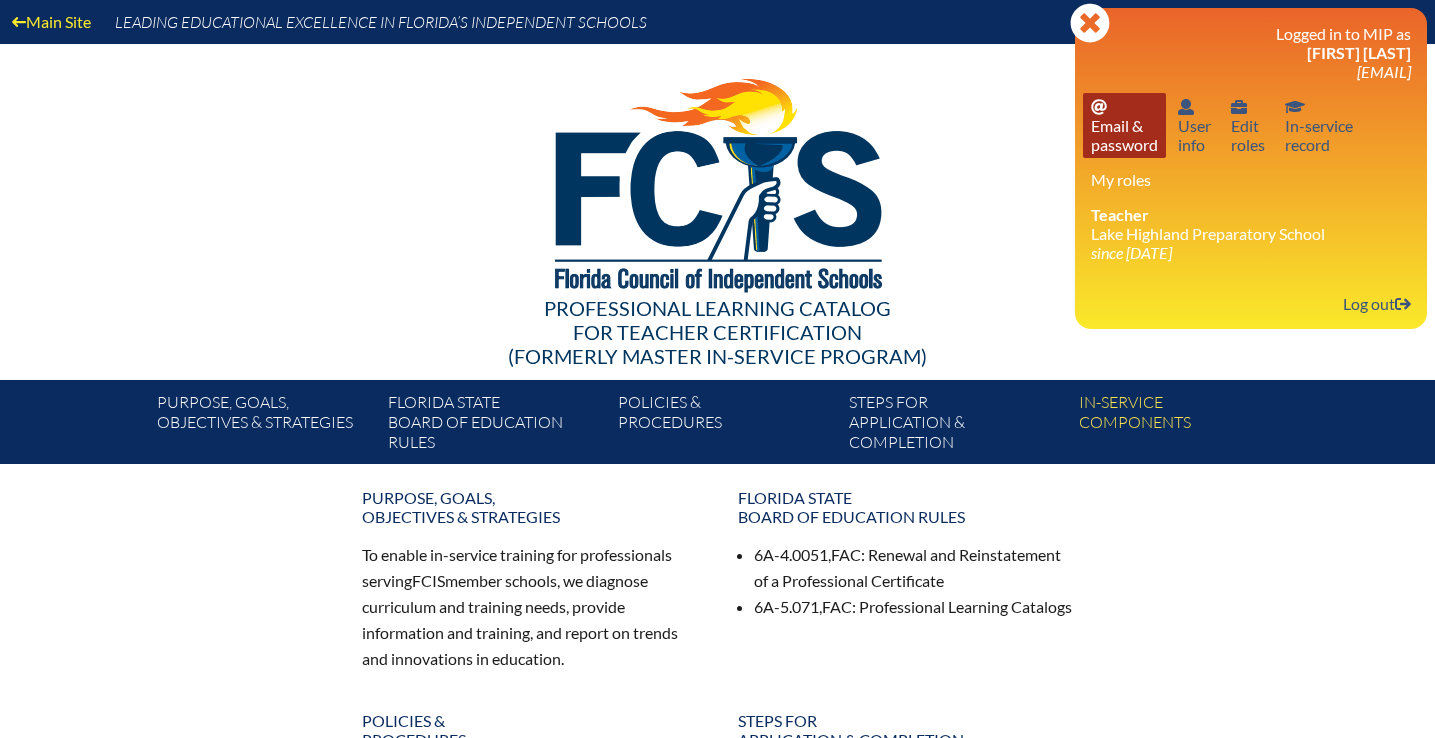 click on "Email password
Email & password" at bounding box center (1124, 125) 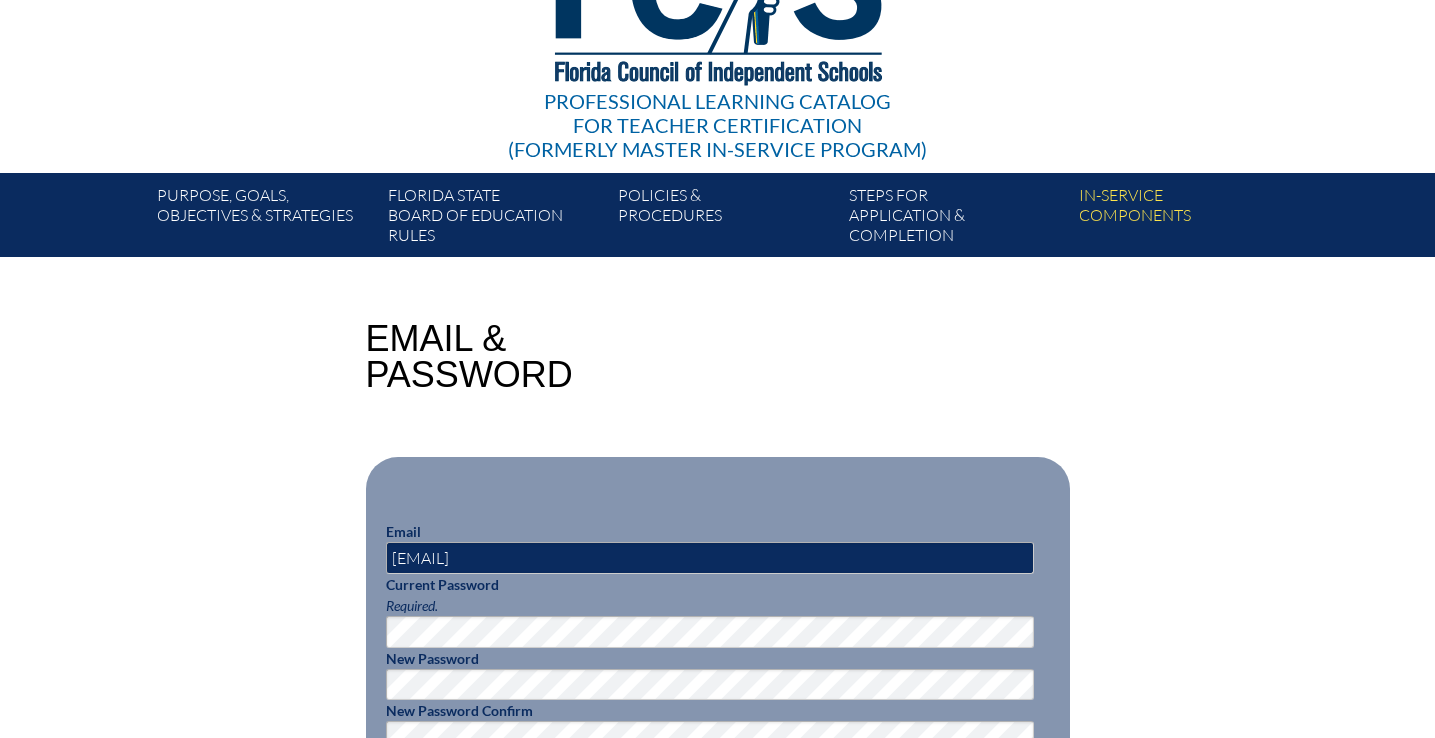 scroll, scrollTop: 208, scrollLeft: 0, axis: vertical 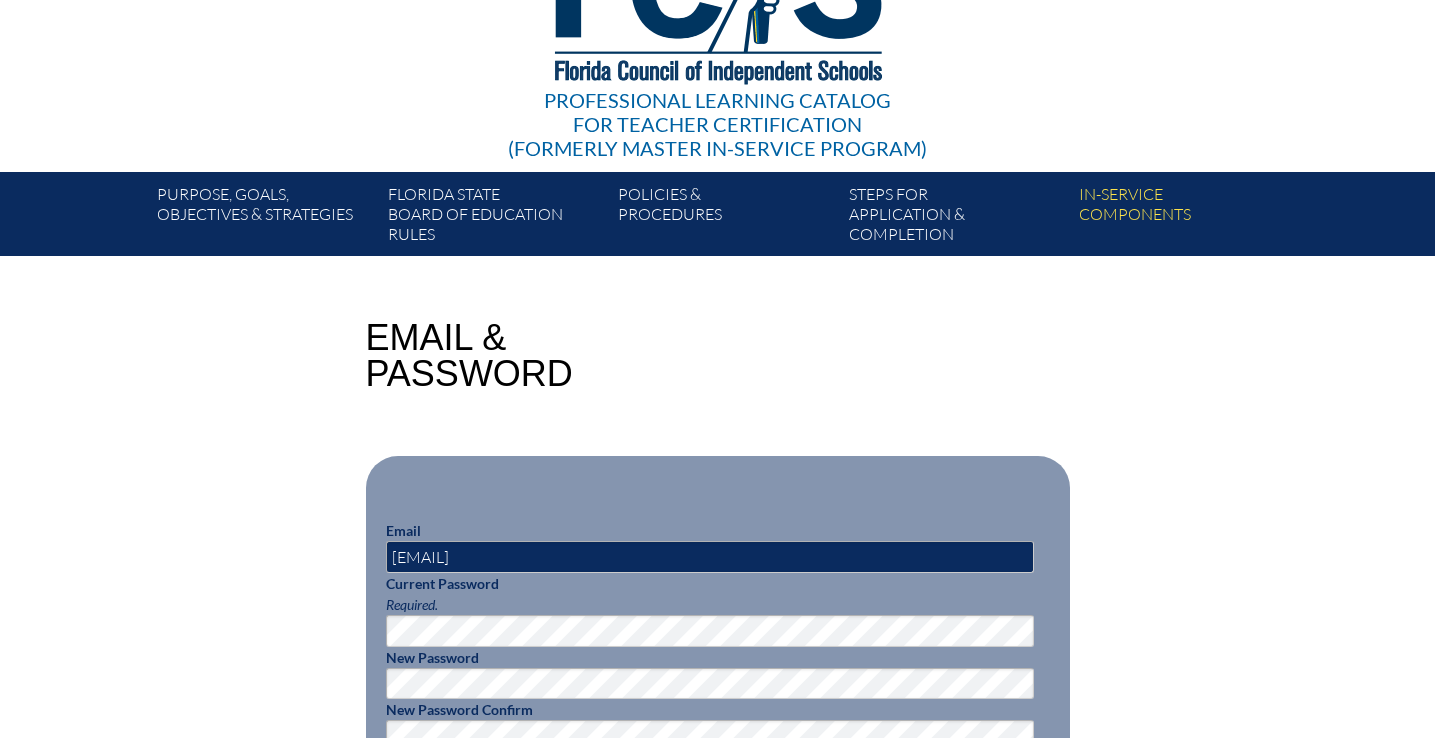 click on "Email & Password" at bounding box center (718, 356) 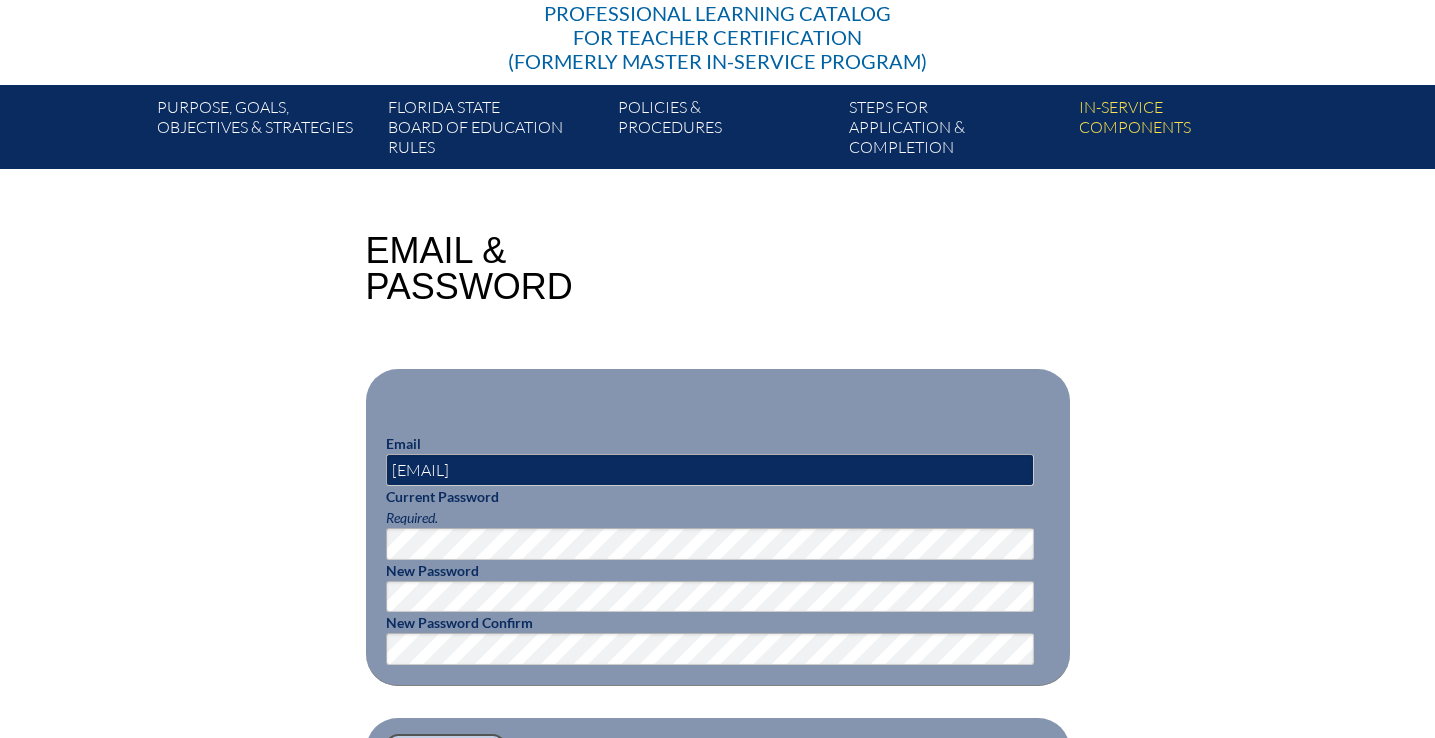 scroll, scrollTop: 582, scrollLeft: 0, axis: vertical 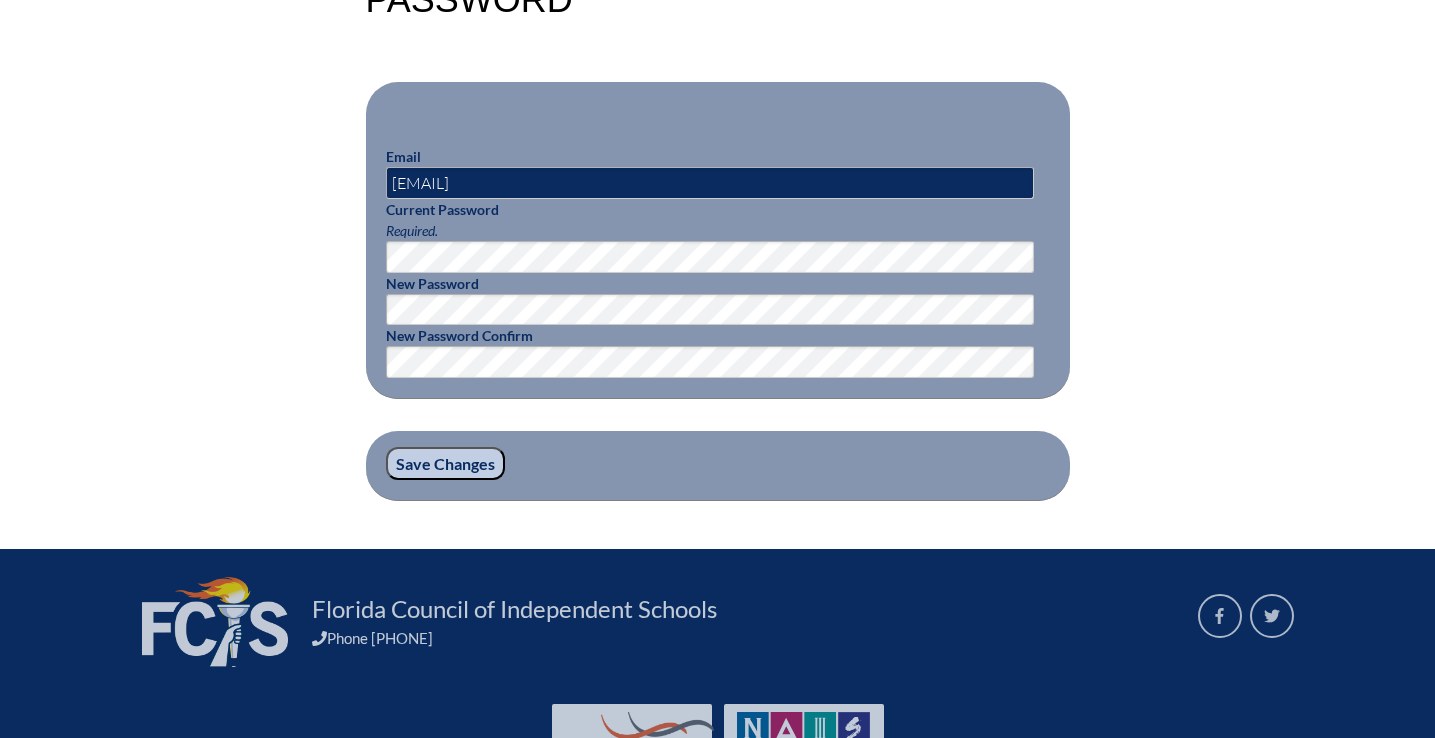 click on "Current Password
Required." at bounding box center (718, 236) 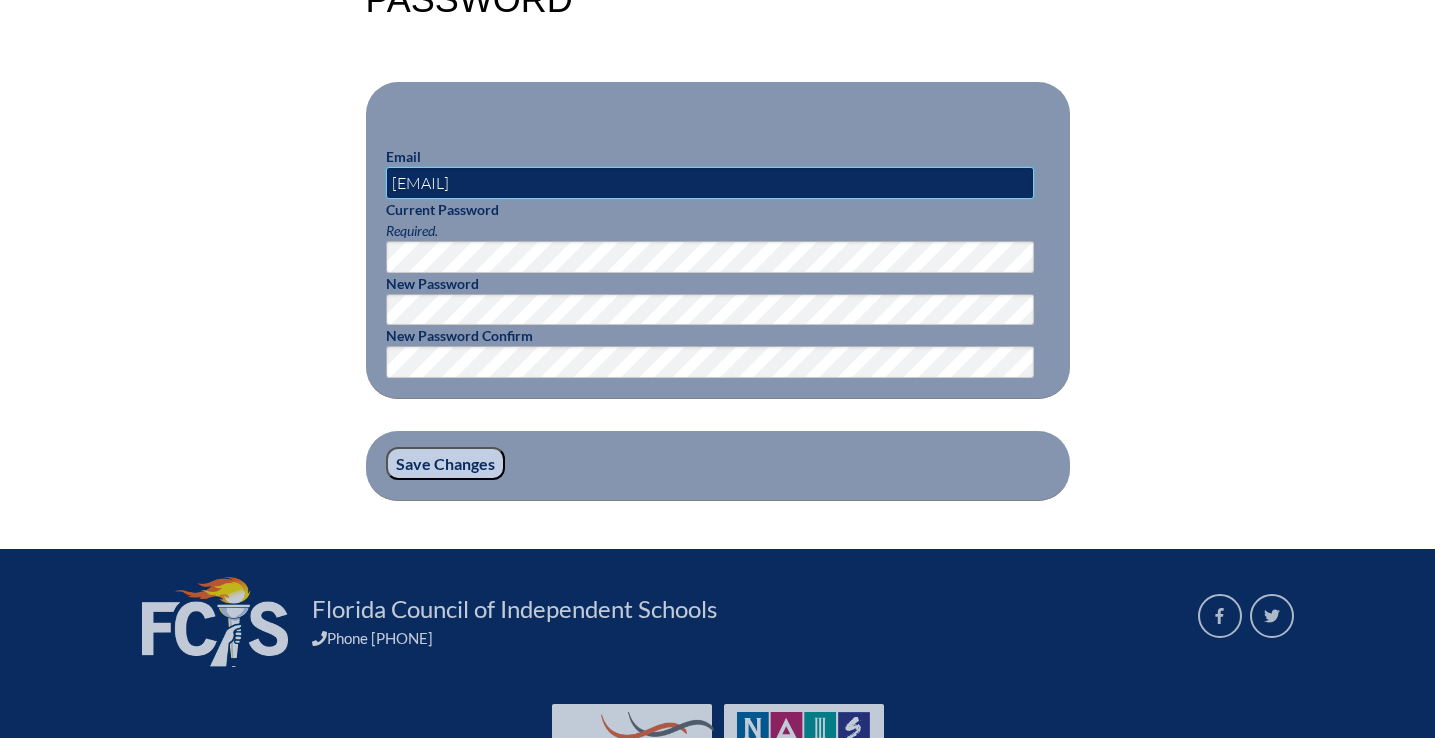 drag, startPoint x: 550, startPoint y: 182, endPoint x: 502, endPoint y: 183, distance: 48.010414 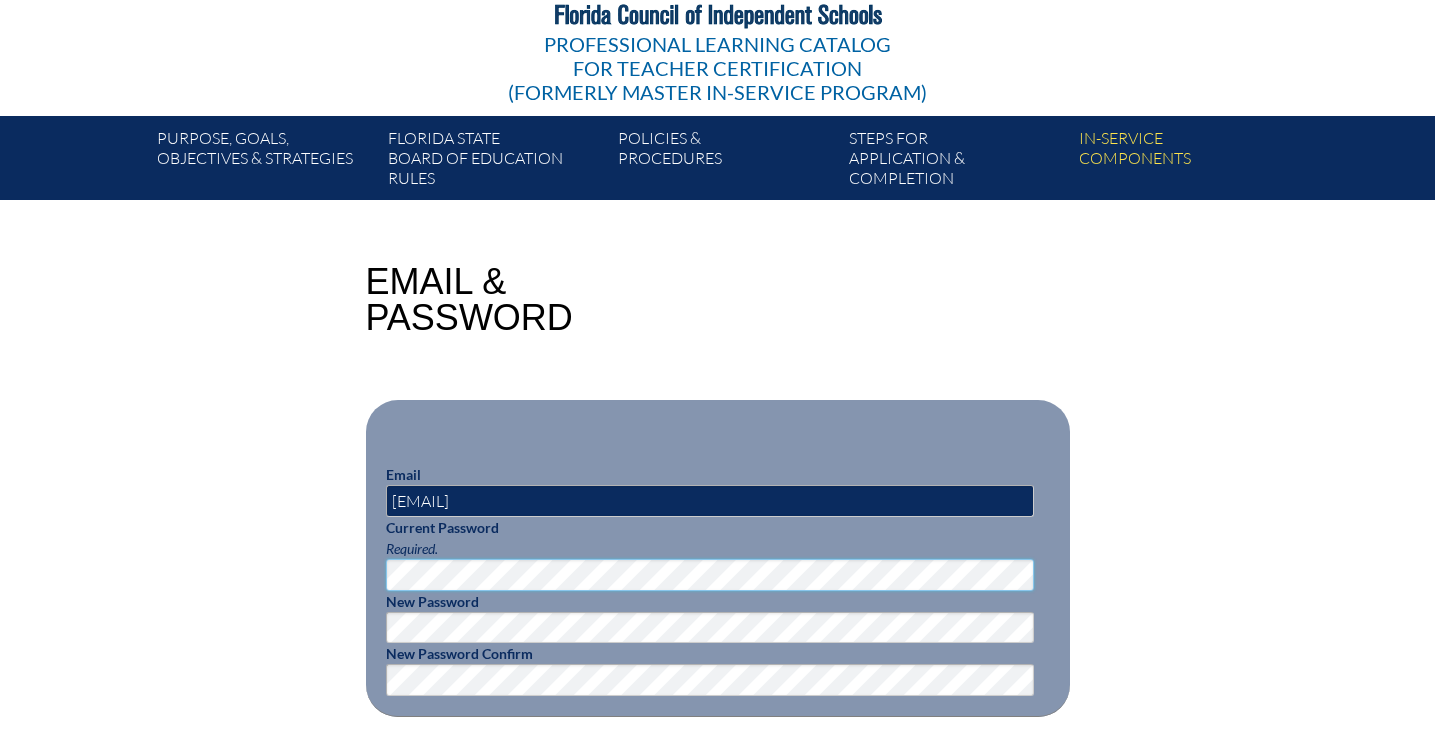 scroll, scrollTop: 283, scrollLeft: 0, axis: vertical 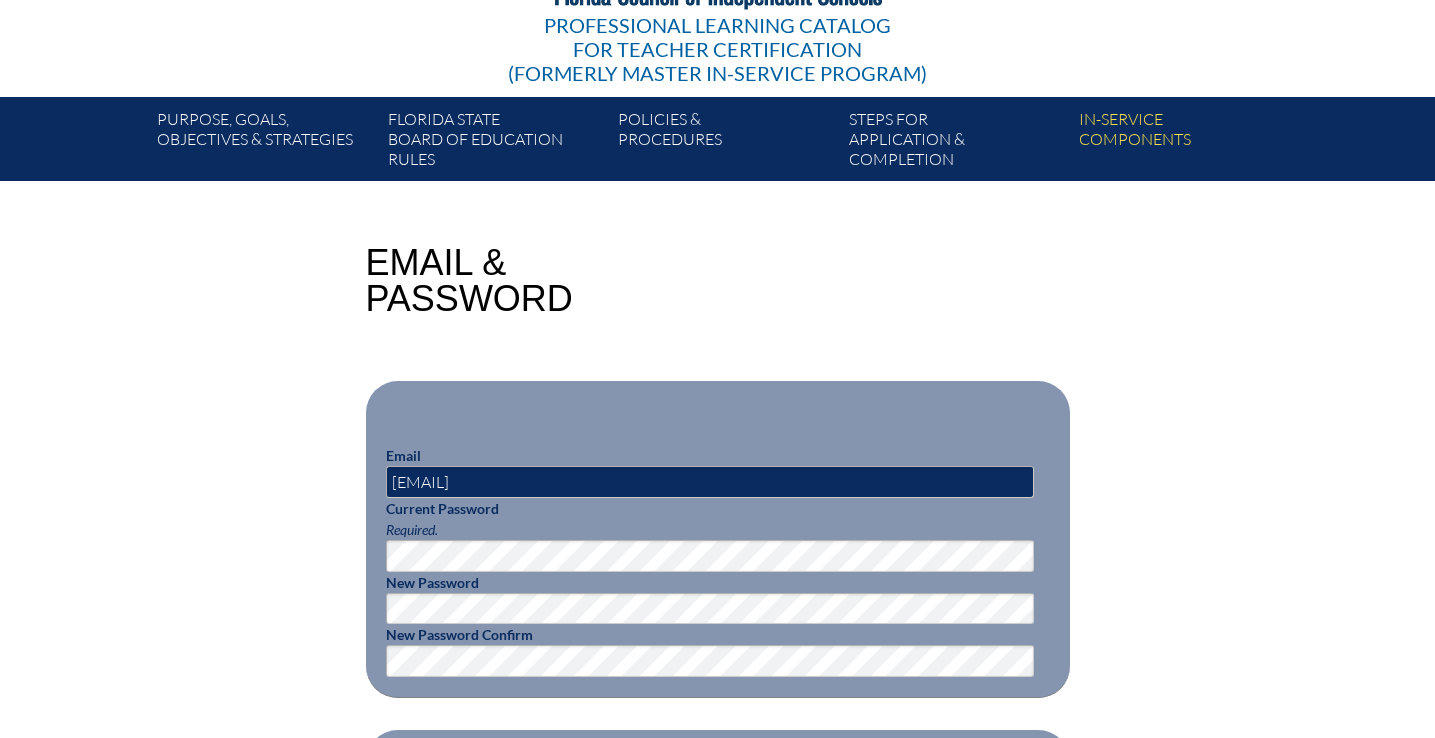 click on "Email
efitzgerald@lhps.org" at bounding box center (718, 471) 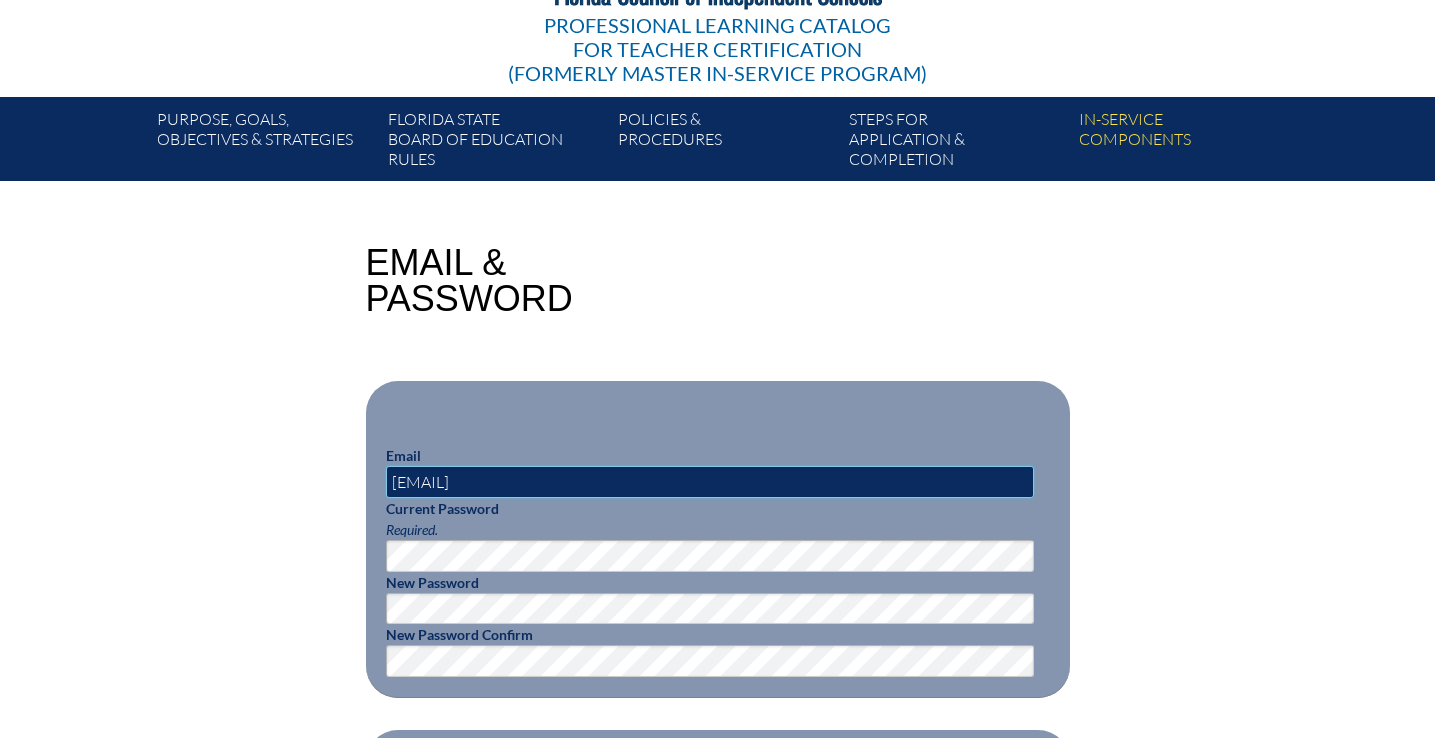 click on "efitzgerald@lhps.org" at bounding box center (710, 482) 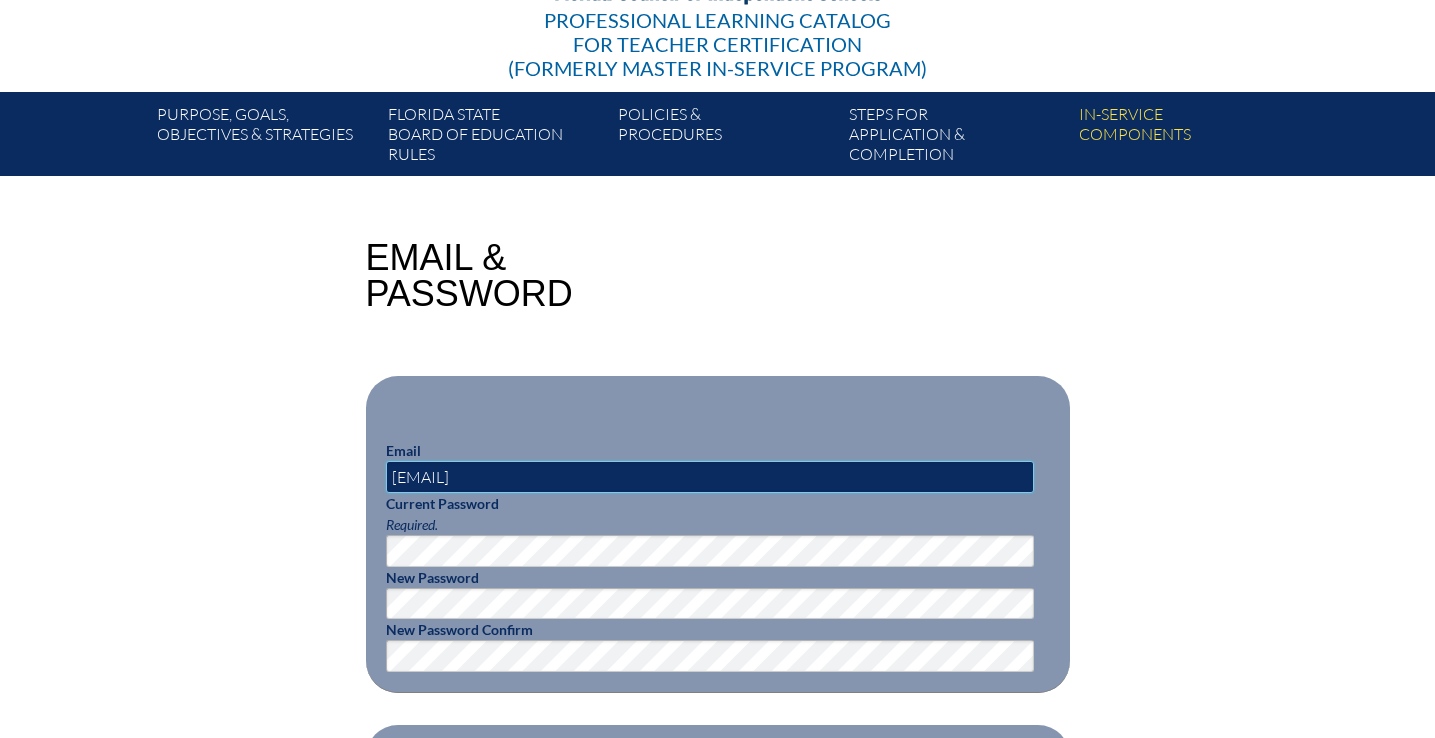 scroll, scrollTop: 291, scrollLeft: 0, axis: vertical 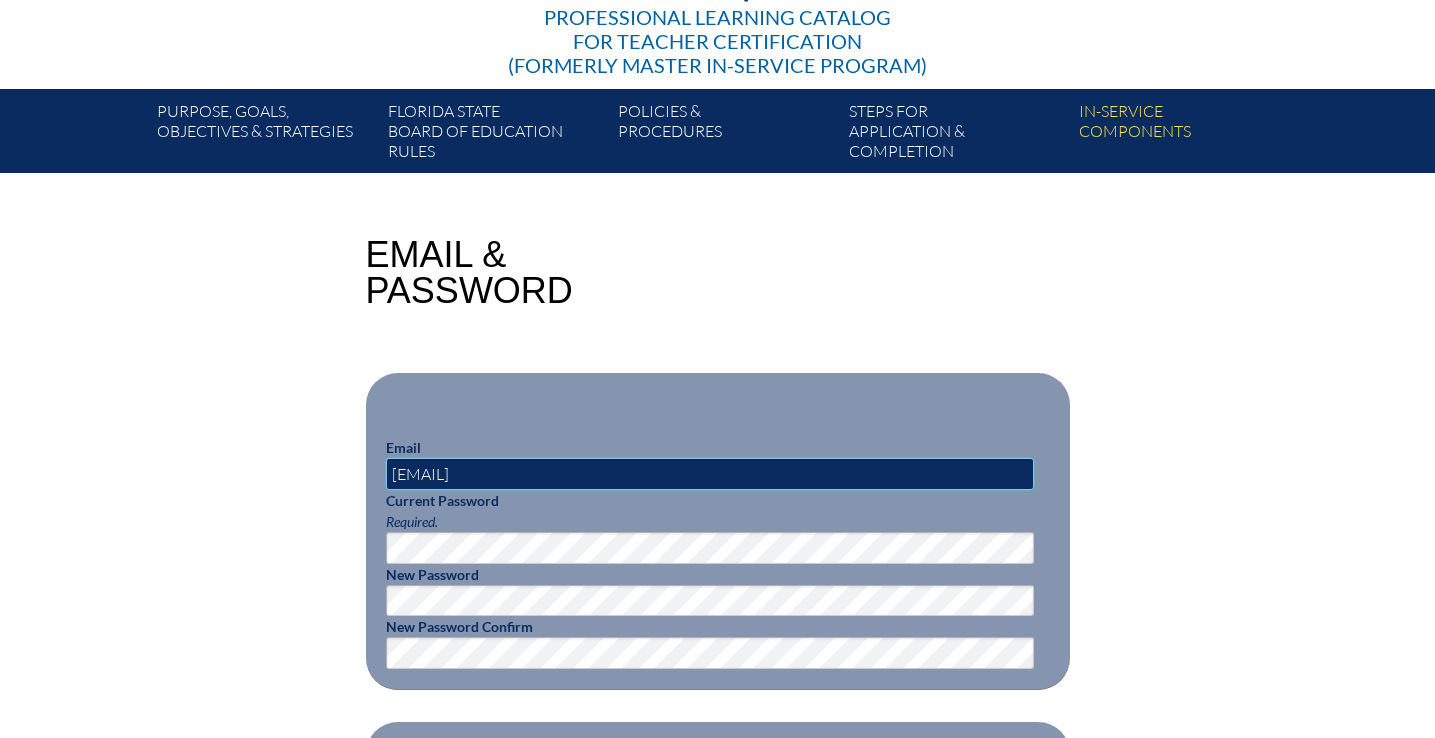 click on "efitzgerald@lhps.org" at bounding box center (710, 474) 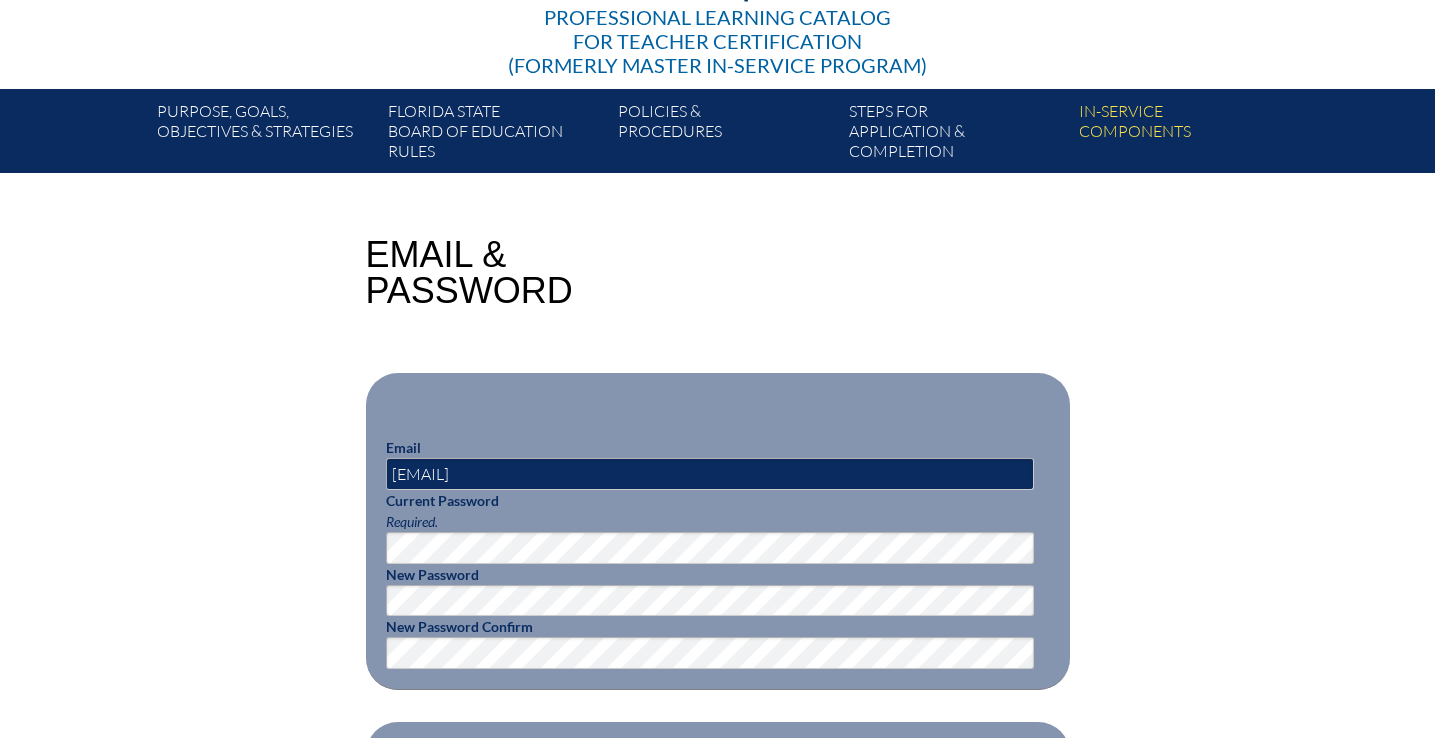 click on "New Password" at bounding box center [432, 574] 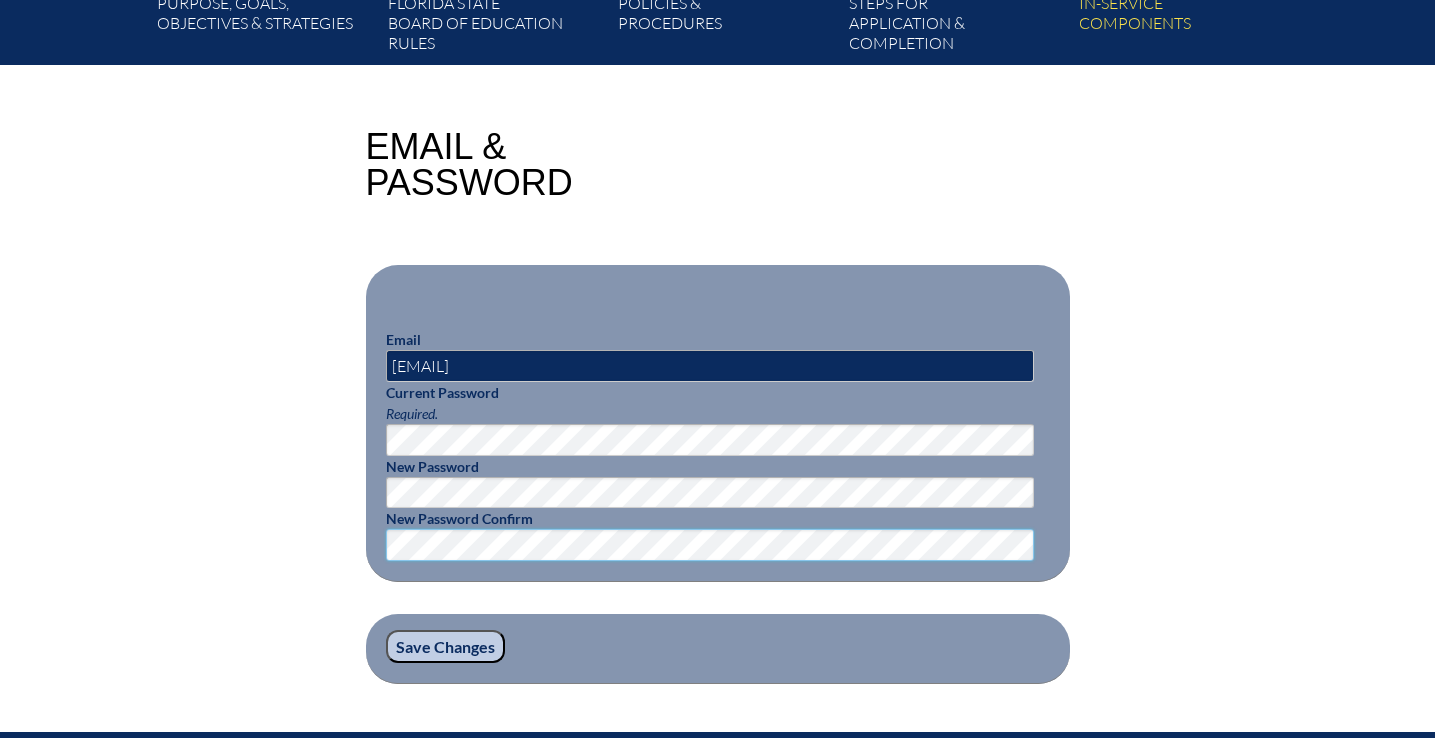 scroll, scrollTop: 408, scrollLeft: 0, axis: vertical 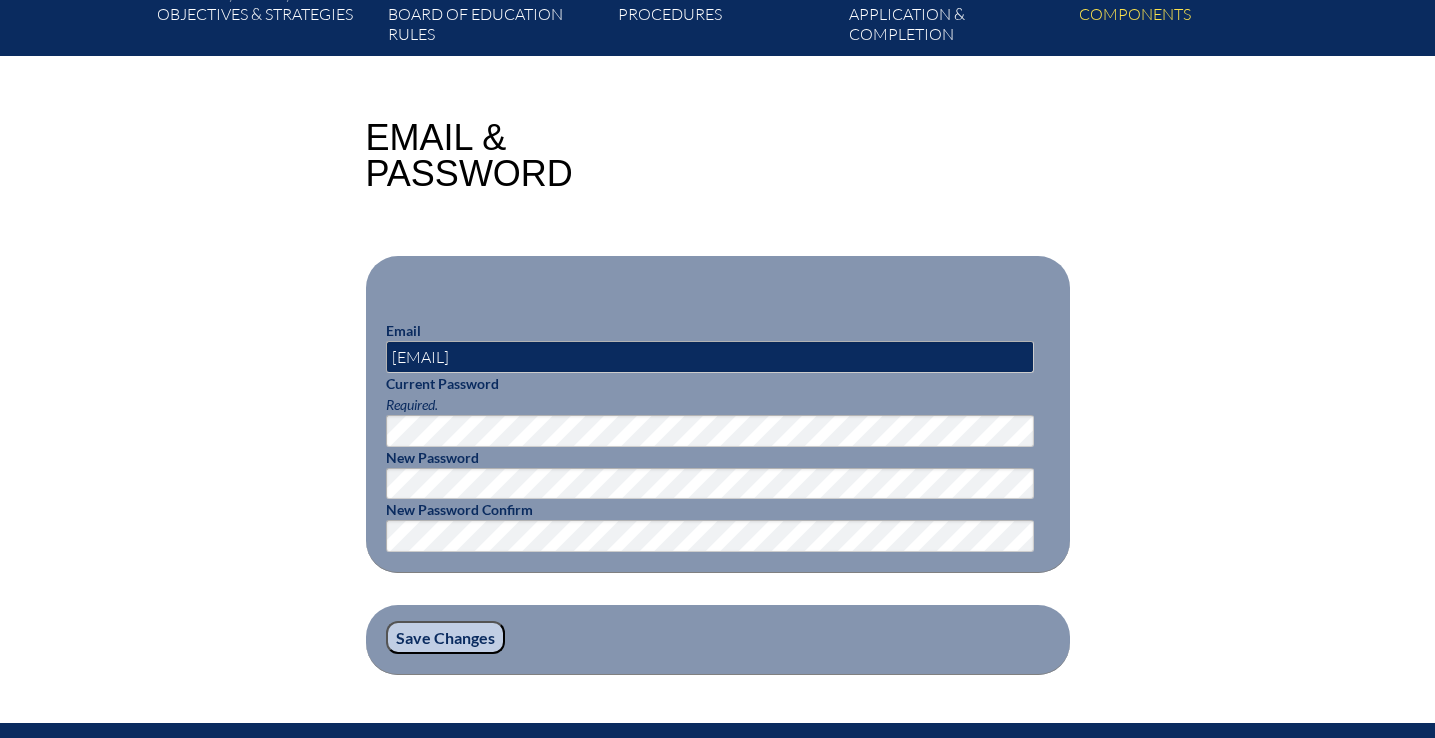 click on "Save Changes" at bounding box center [445, 638] 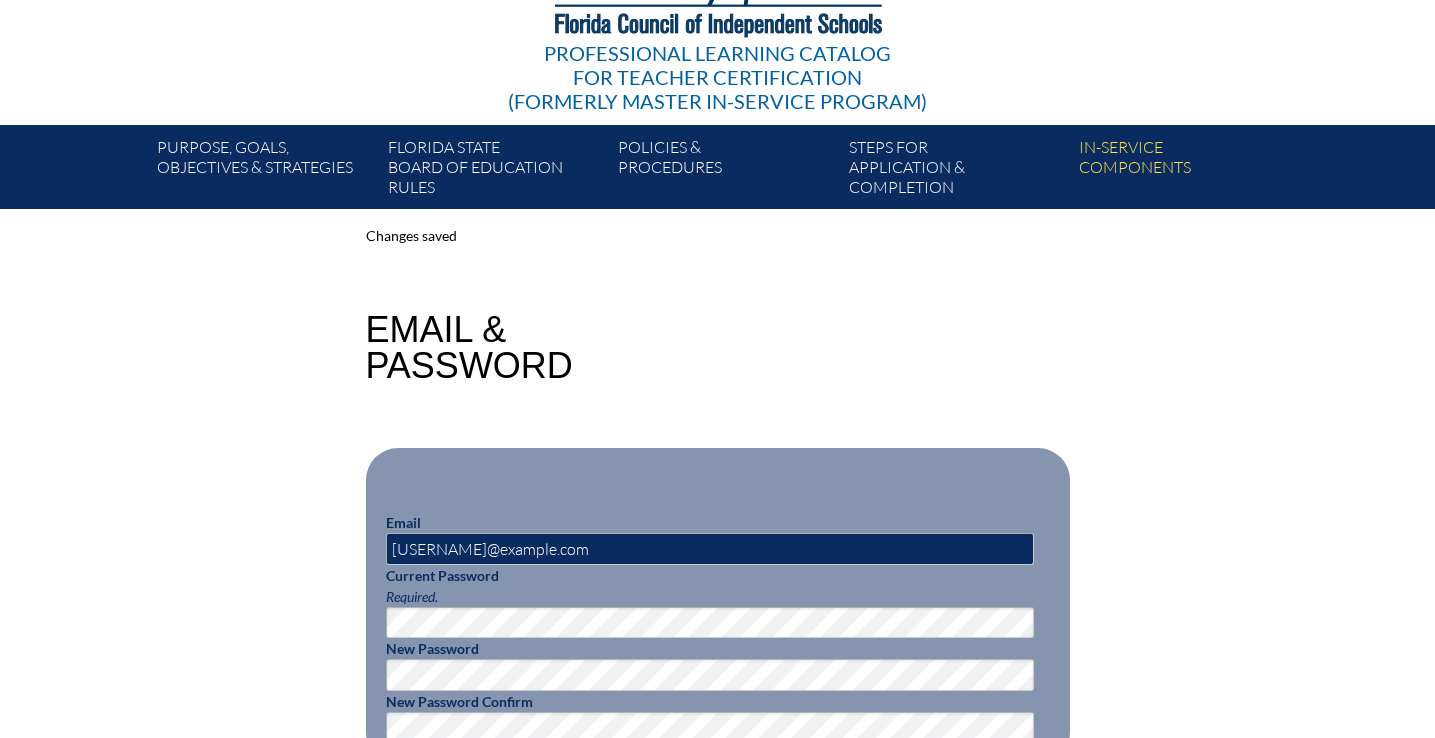 scroll, scrollTop: 0, scrollLeft: 0, axis: both 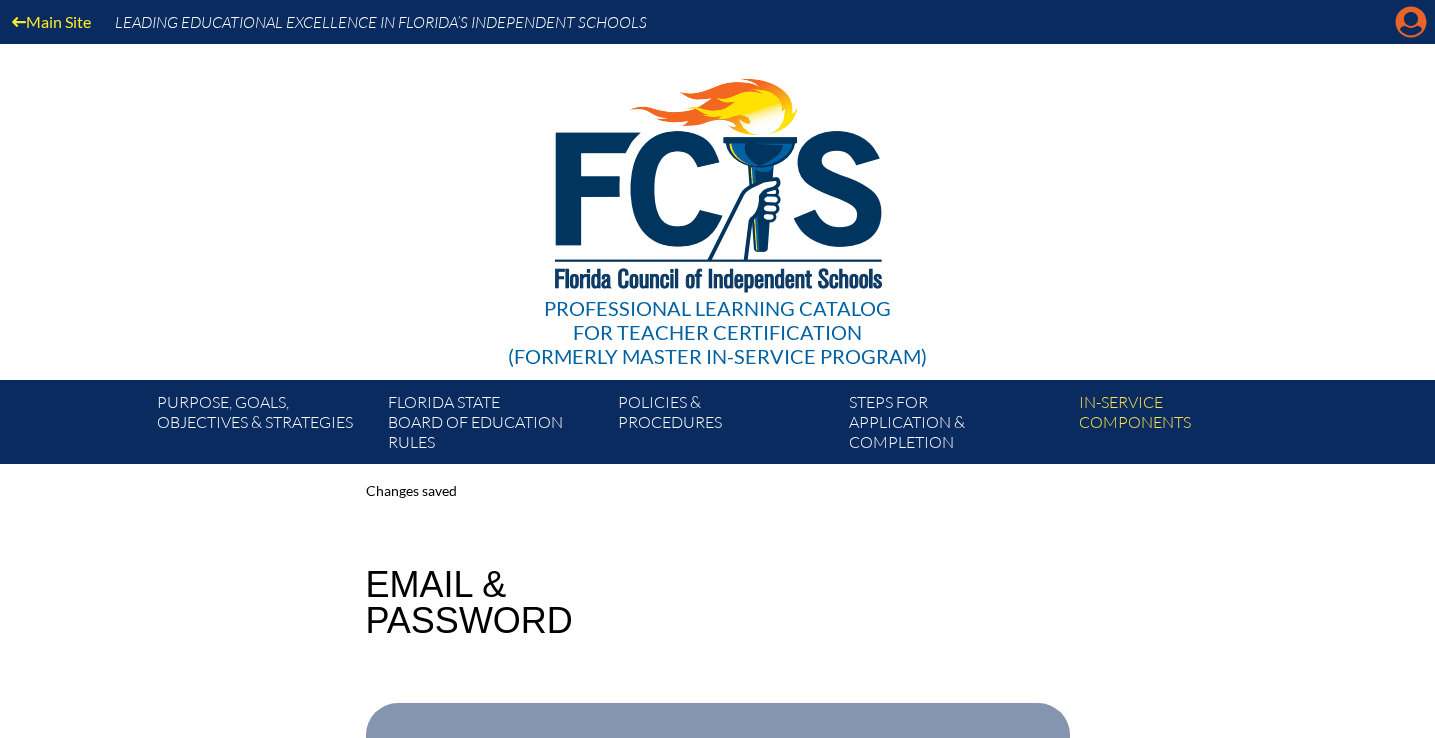 click on "Manage account" 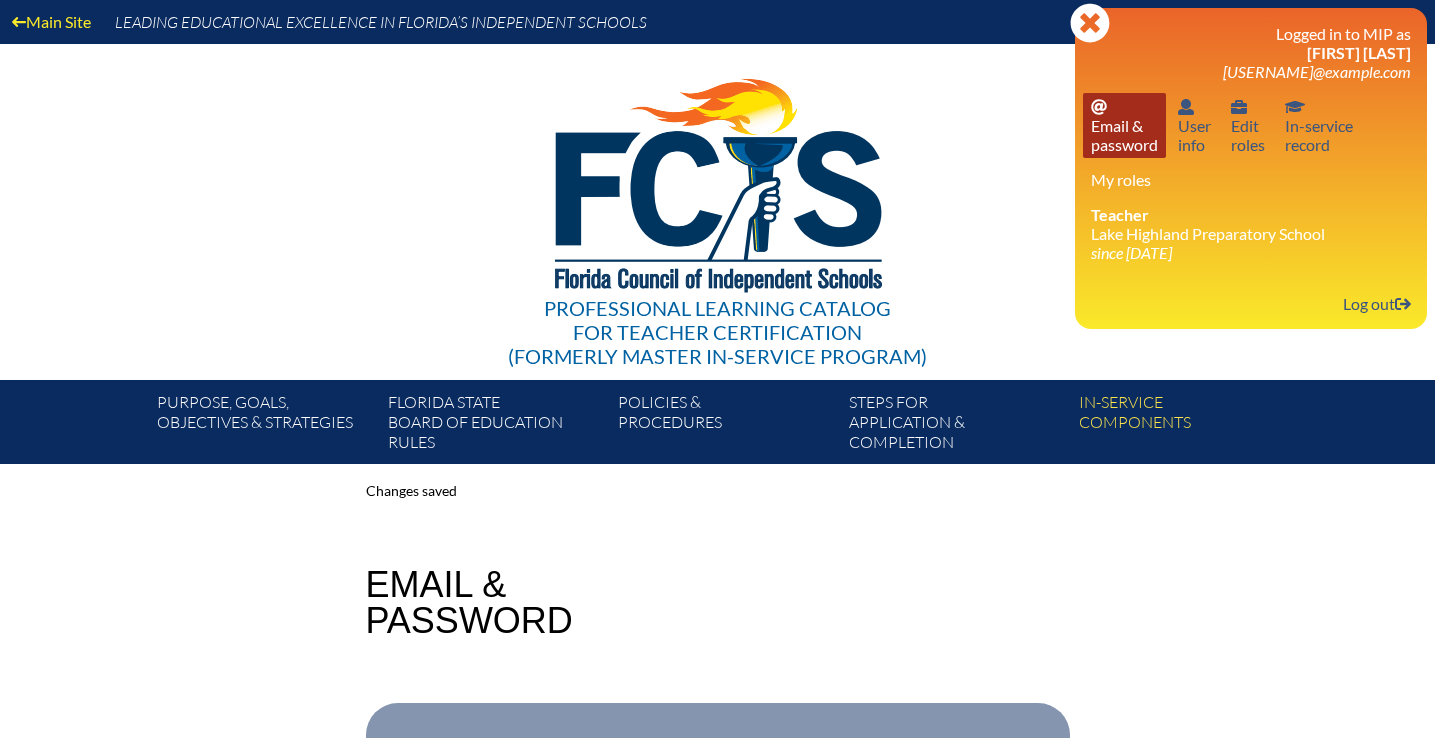 click on "Email password
Email & password" at bounding box center (1124, 125) 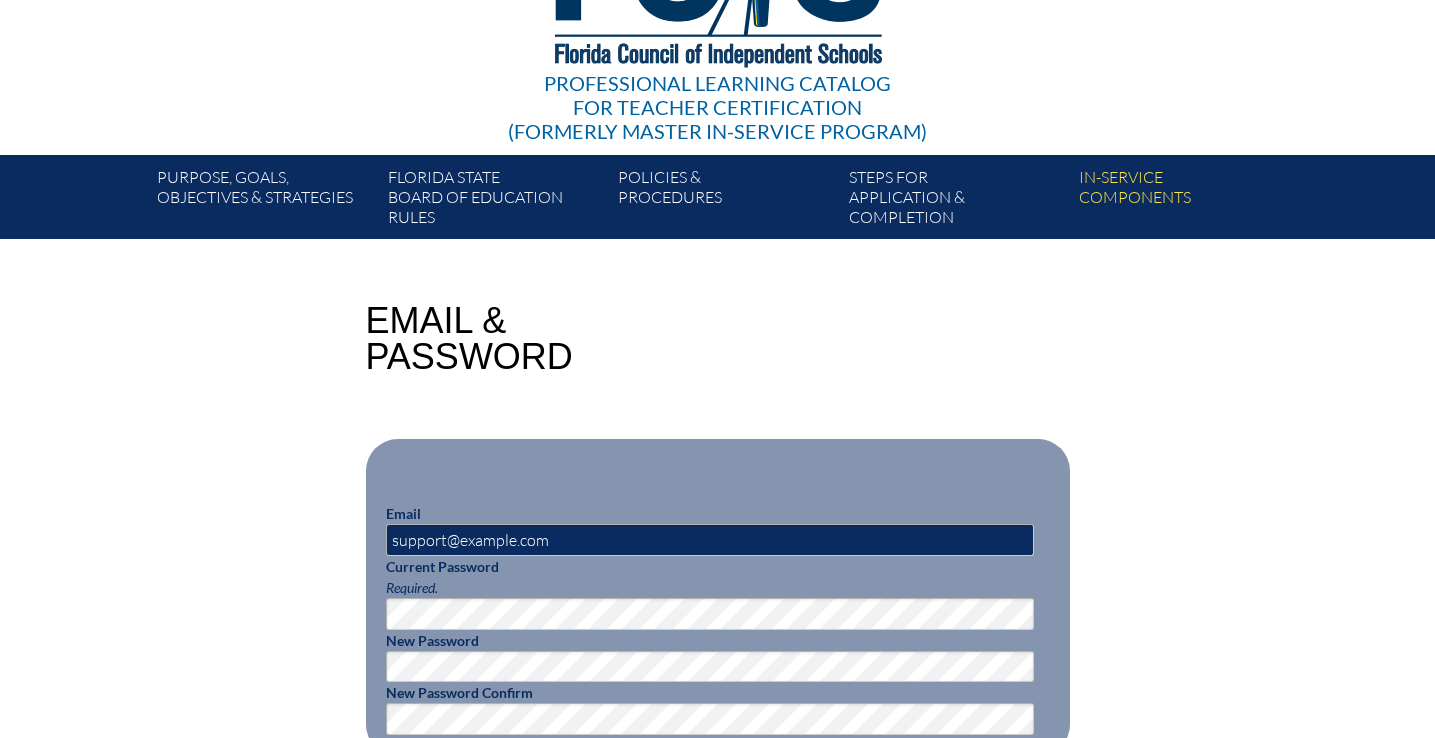 scroll, scrollTop: 226, scrollLeft: 0, axis: vertical 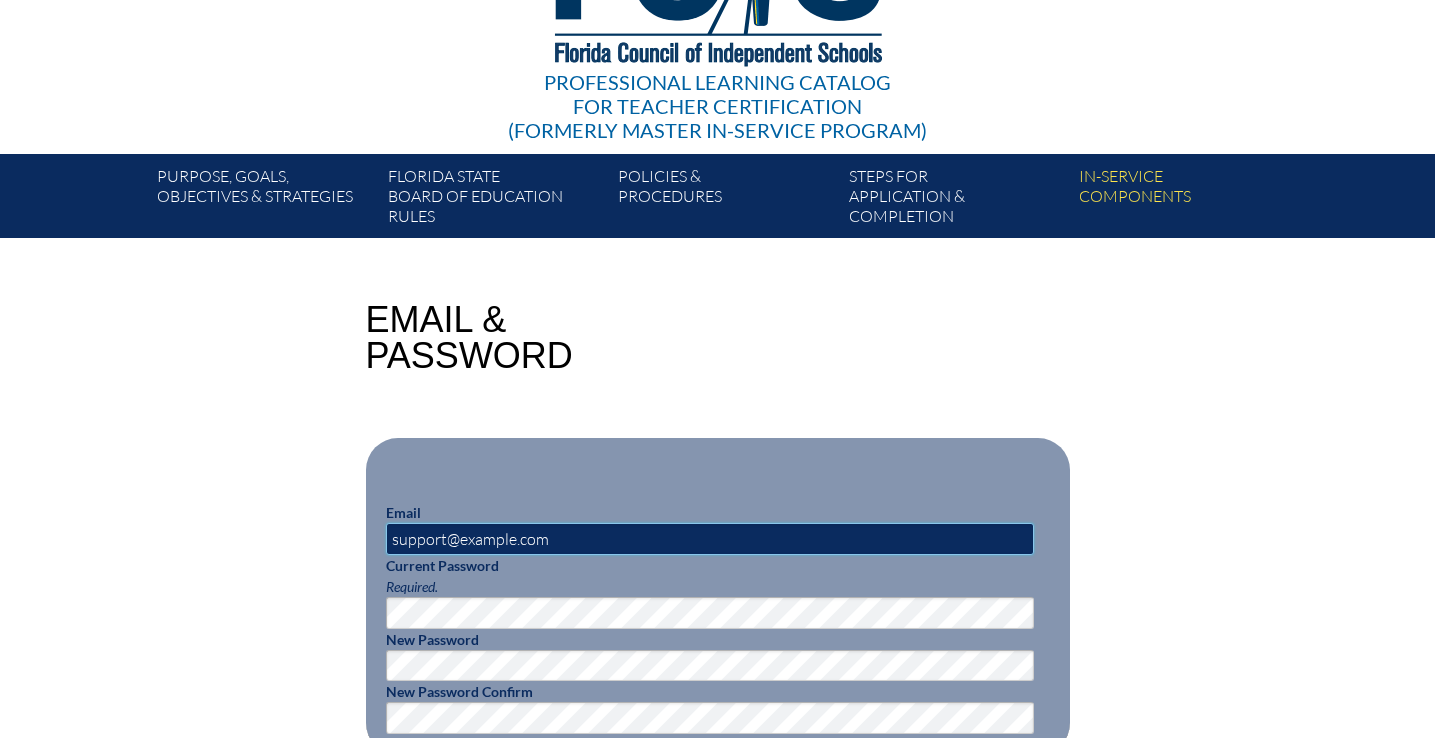 click on "support@example.com" at bounding box center (710, 539) 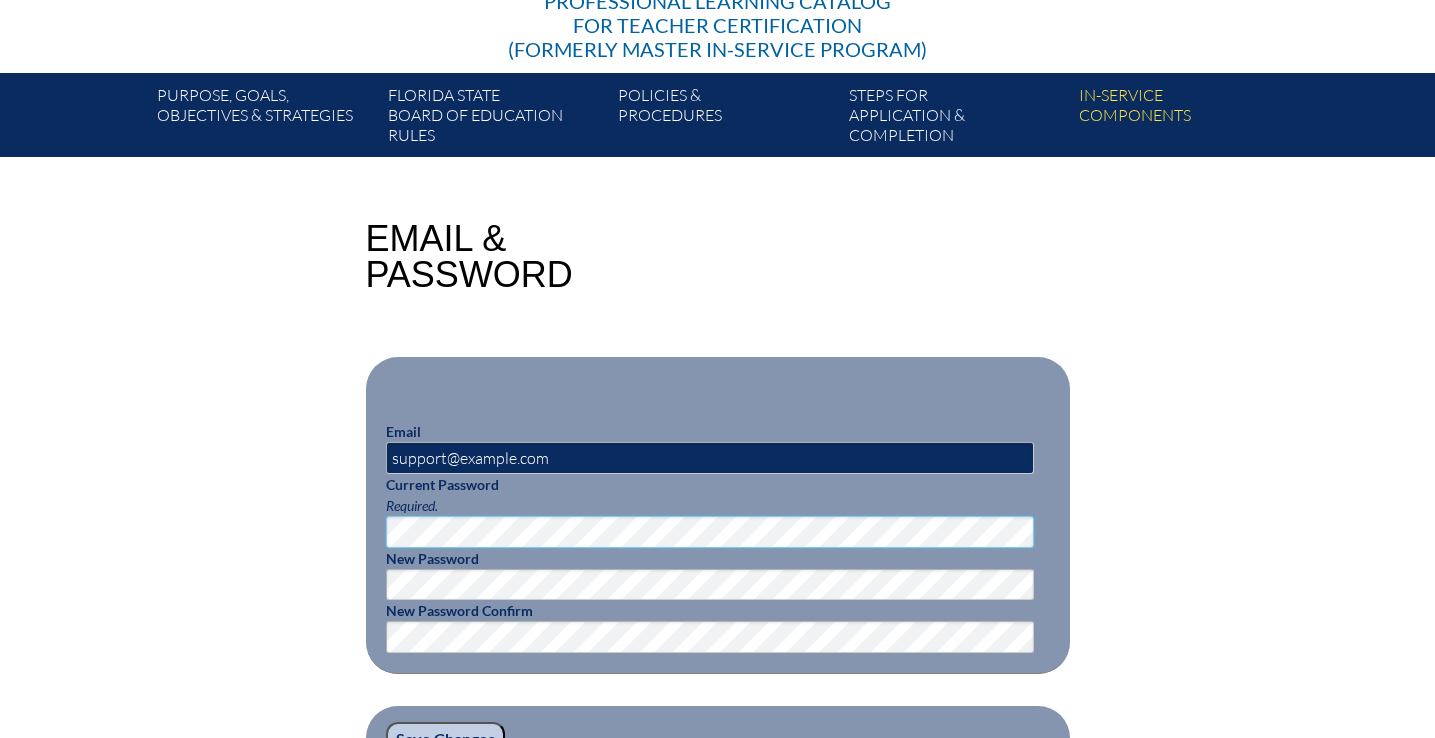 scroll, scrollTop: 350, scrollLeft: 0, axis: vertical 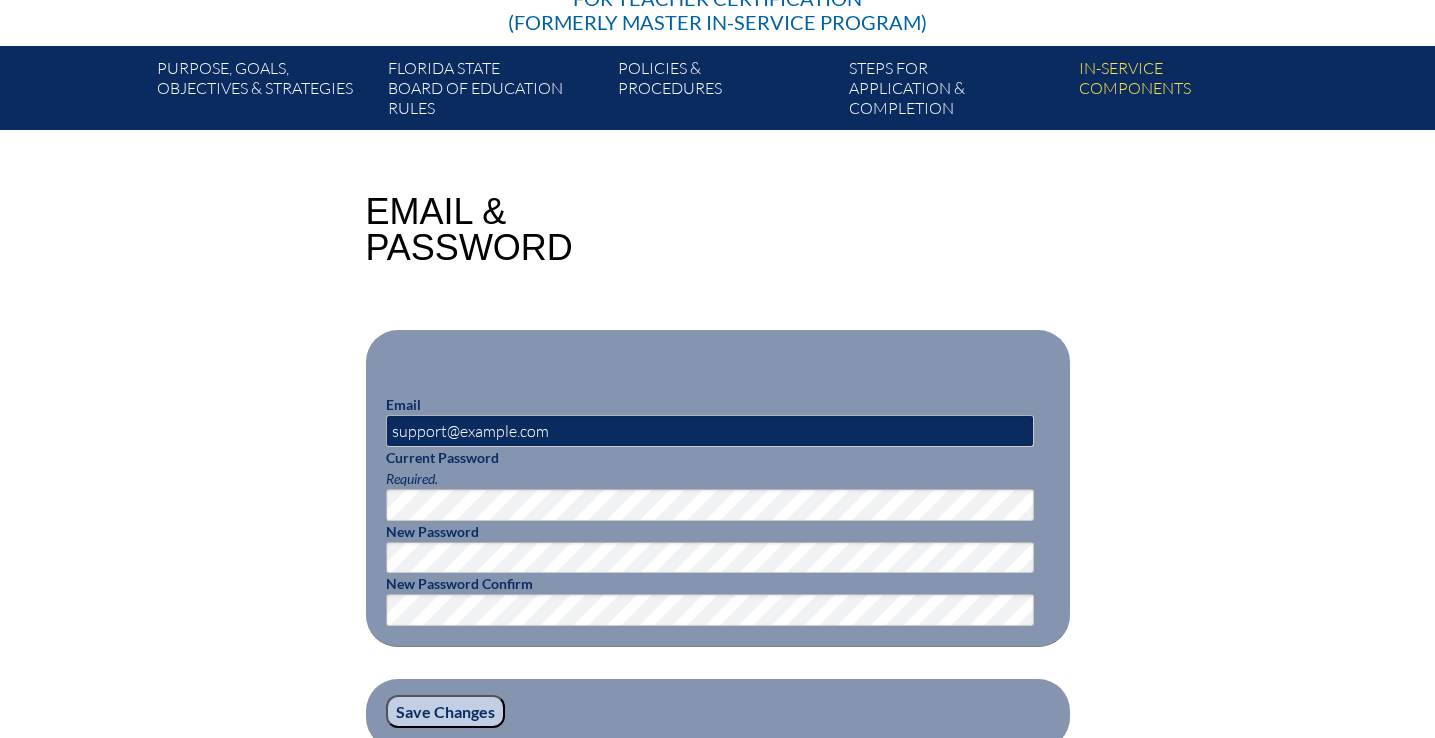 click on "Save Changes" at bounding box center [445, 712] 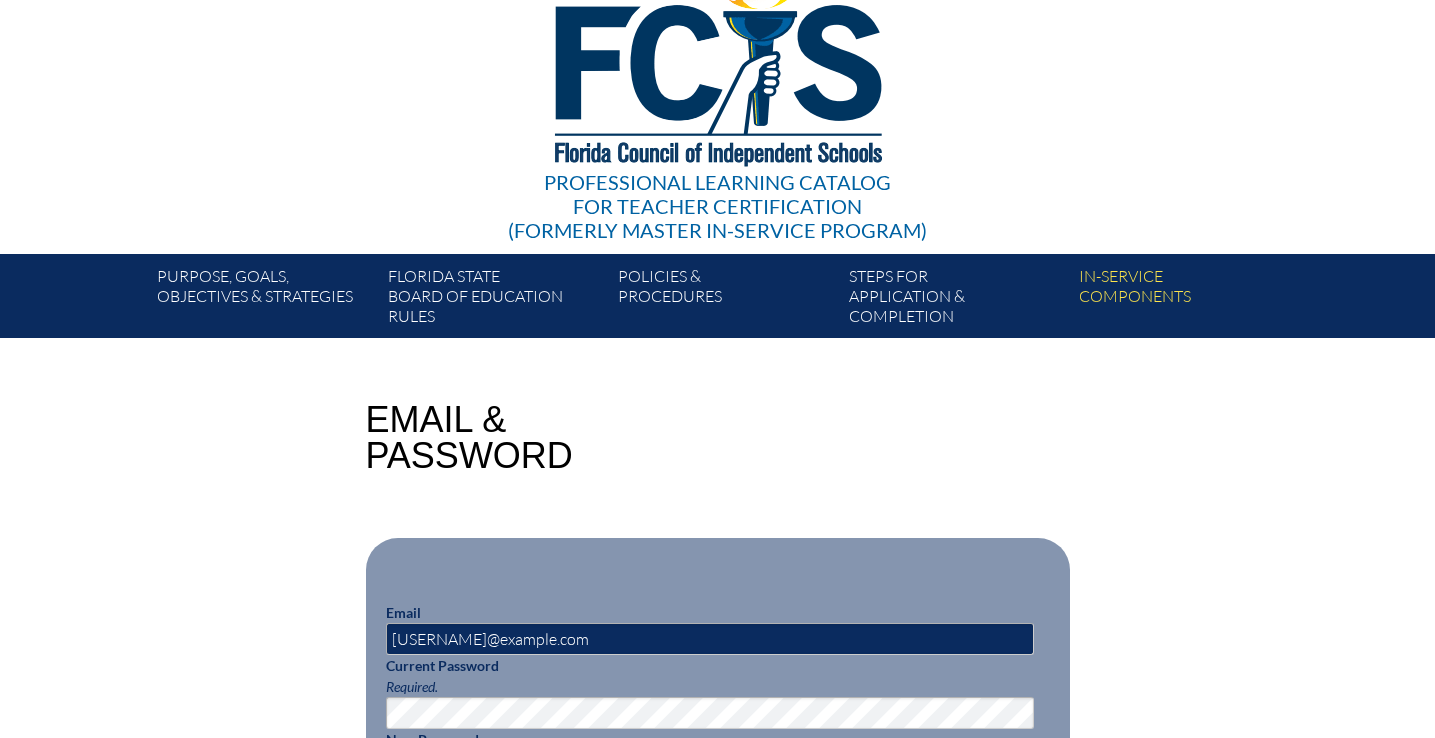 scroll, scrollTop: 390, scrollLeft: 0, axis: vertical 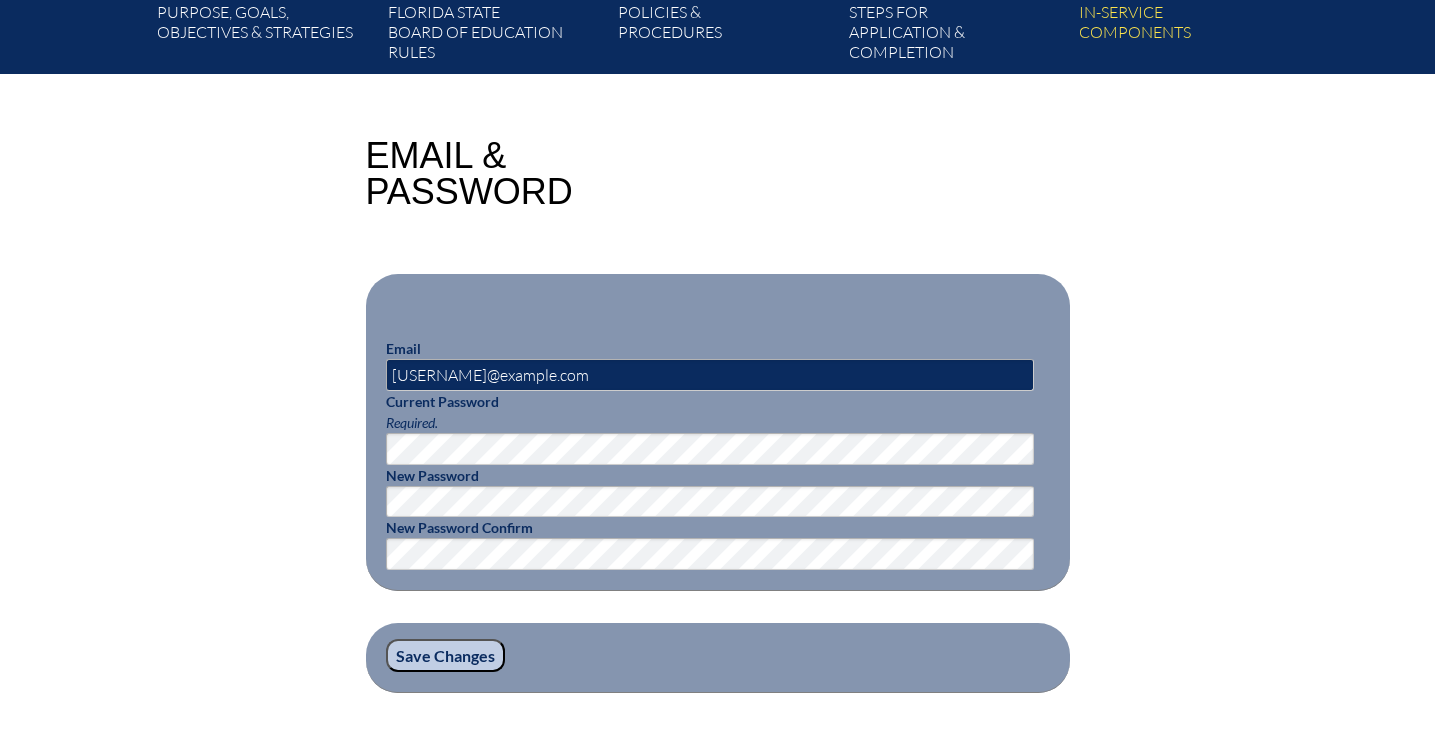 click on "New Password Confirm" at bounding box center (459, 527) 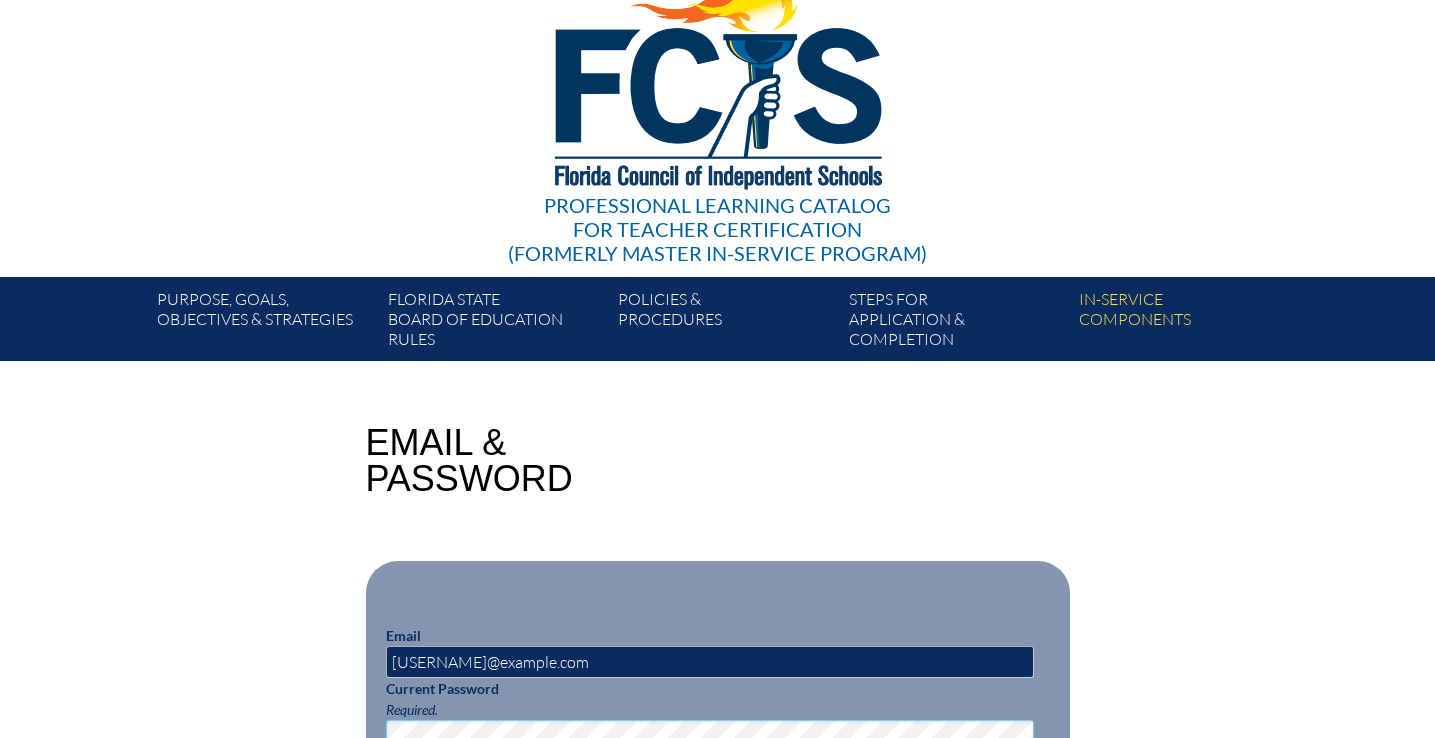 scroll, scrollTop: 0, scrollLeft: 0, axis: both 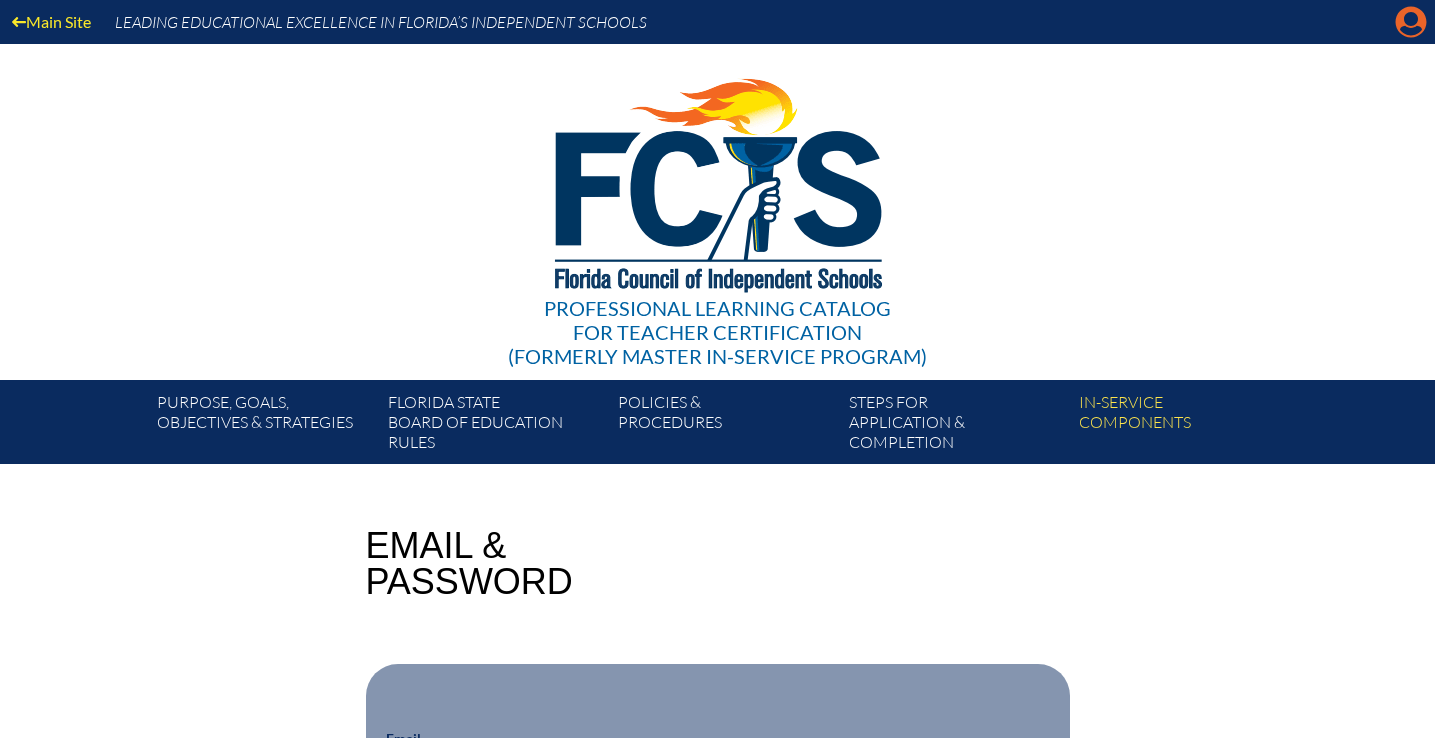 click 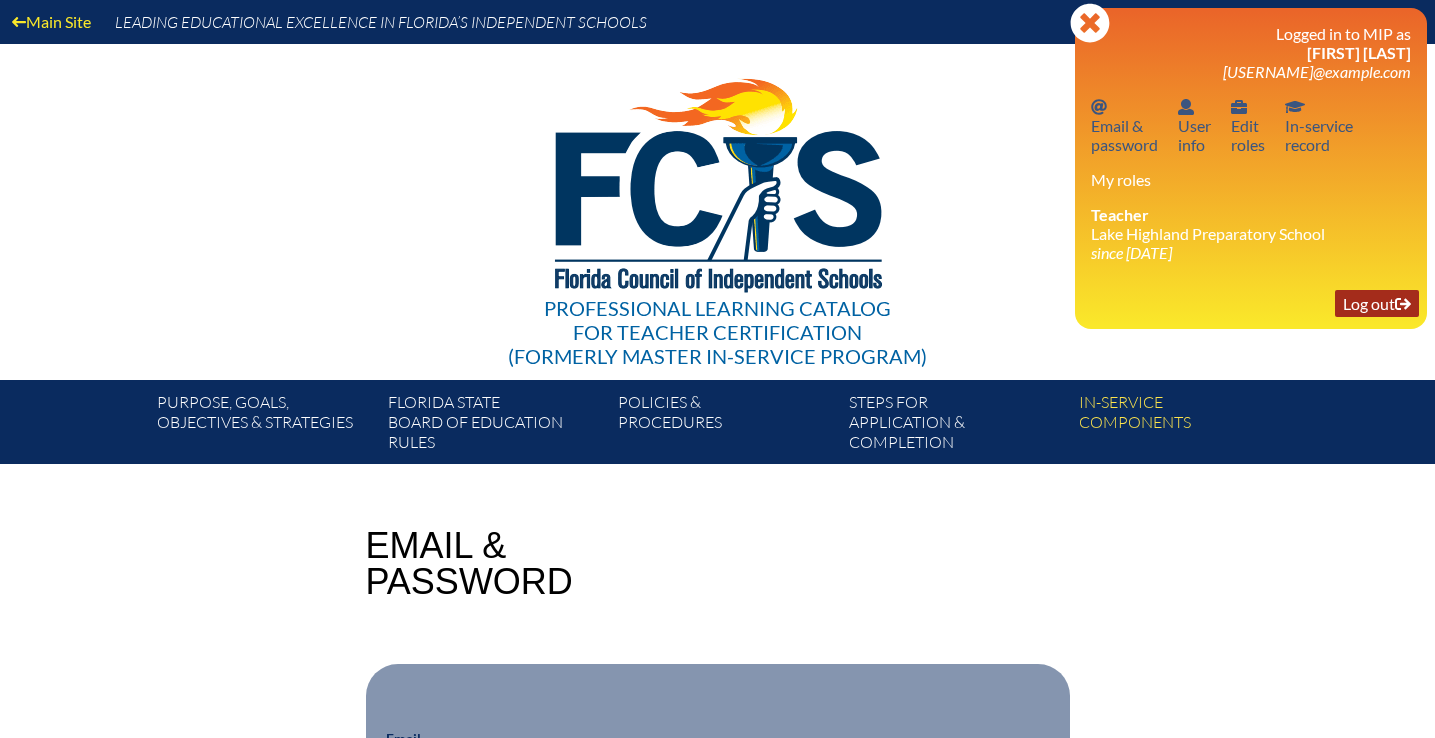 click on "Log out
Log out" at bounding box center [1377, 303] 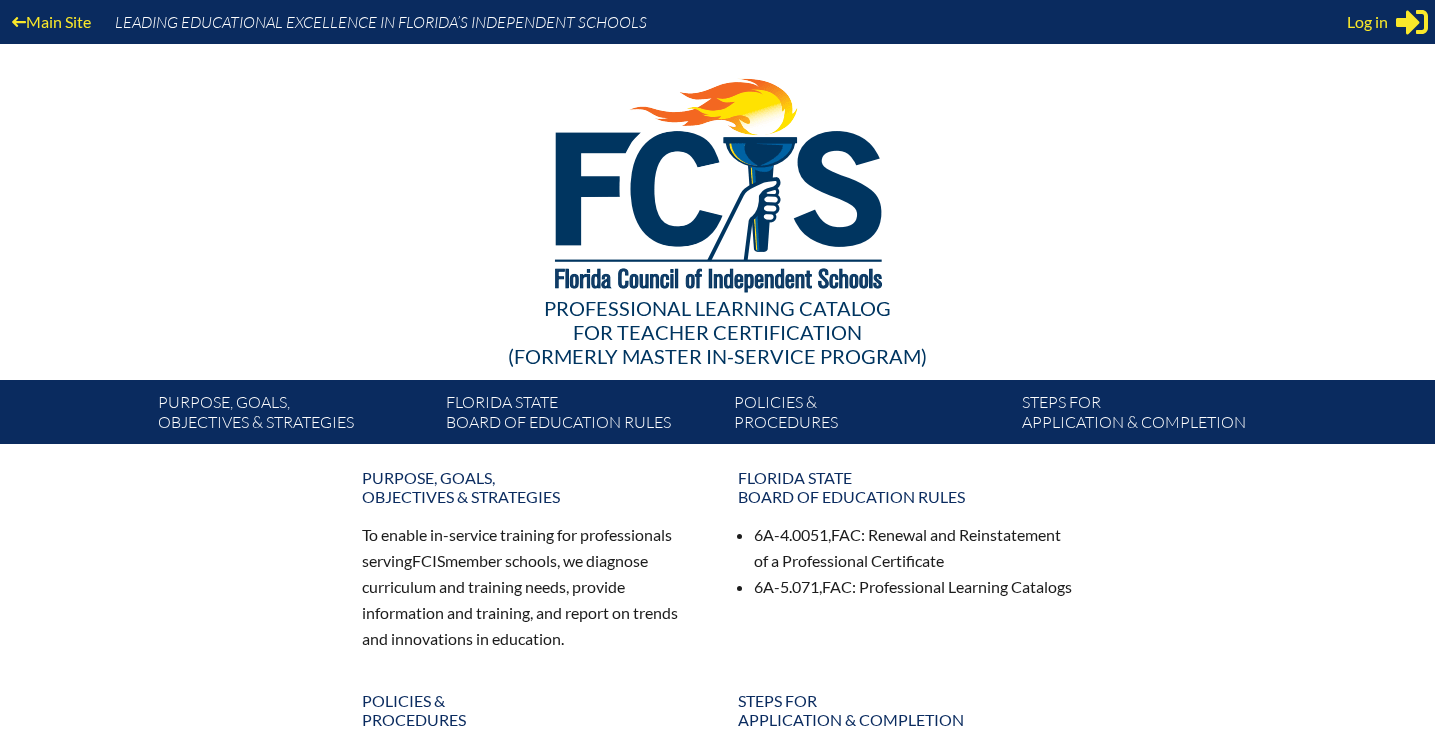 scroll, scrollTop: 0, scrollLeft: 0, axis: both 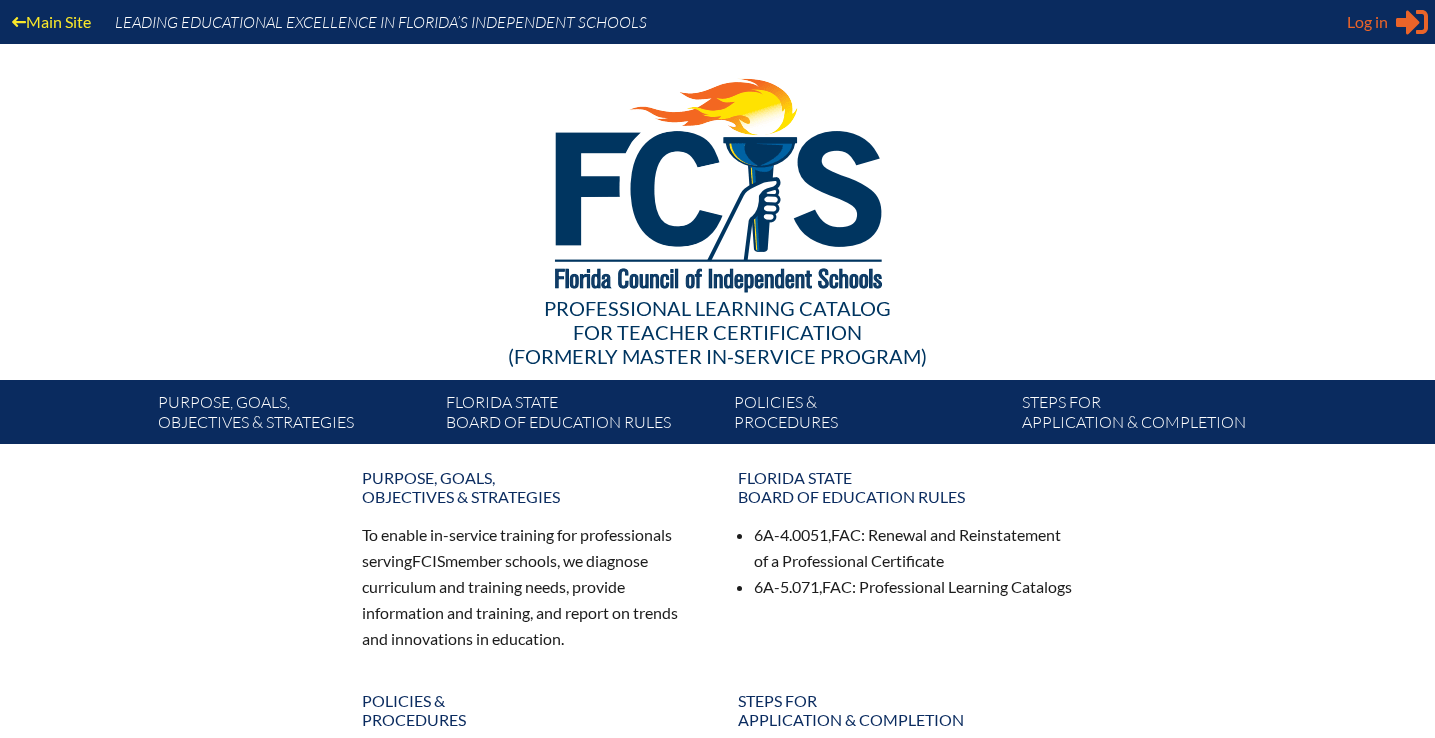 type on "[USERNAME]@example.com" 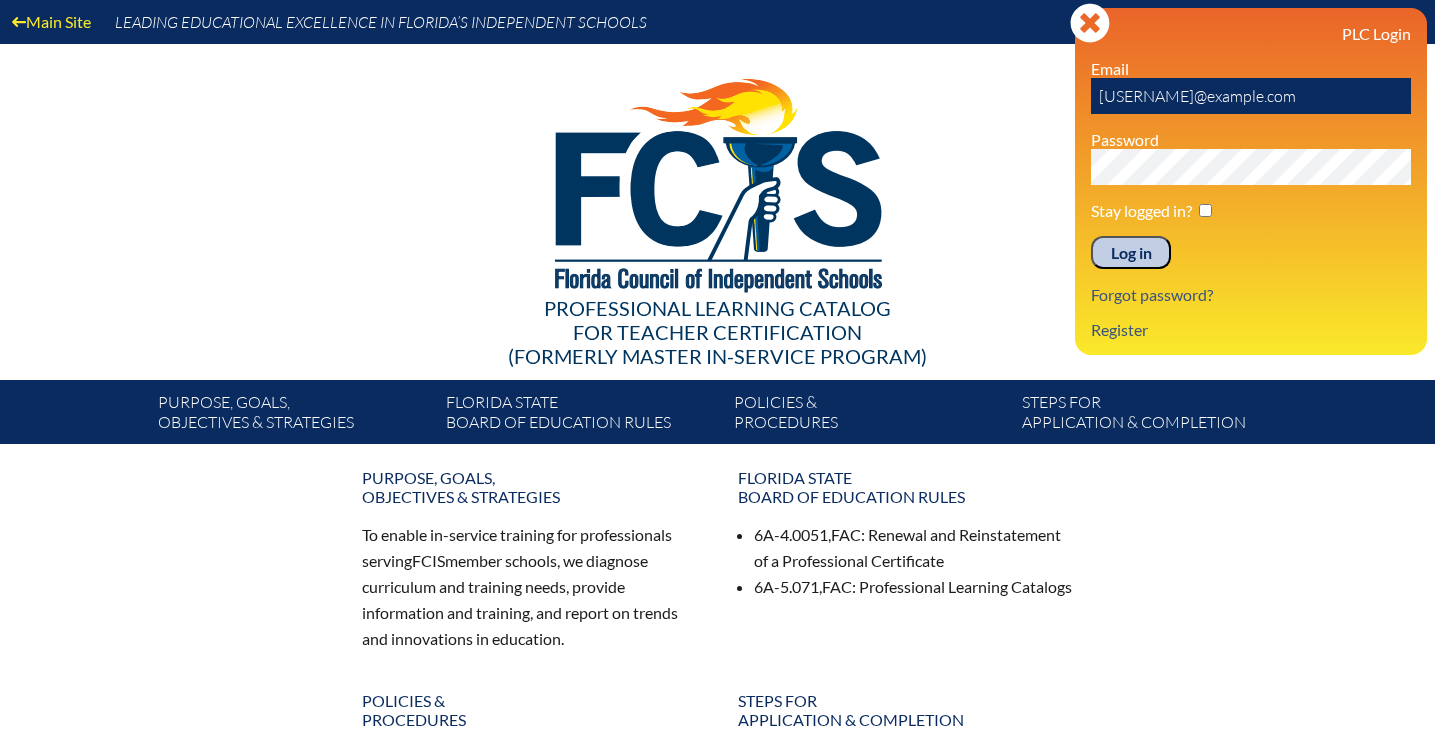 click on "Log in" at bounding box center (1131, 253) 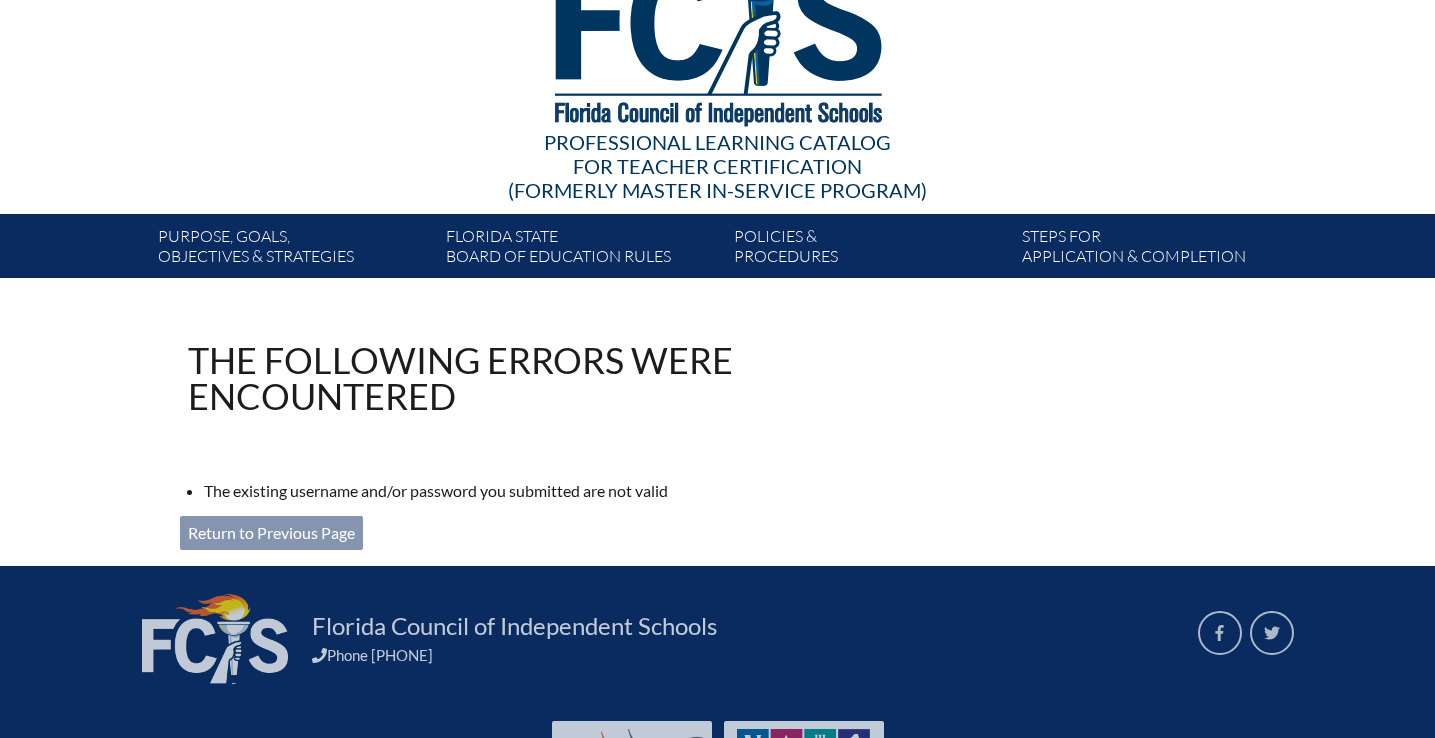 scroll, scrollTop: 283, scrollLeft: 0, axis: vertical 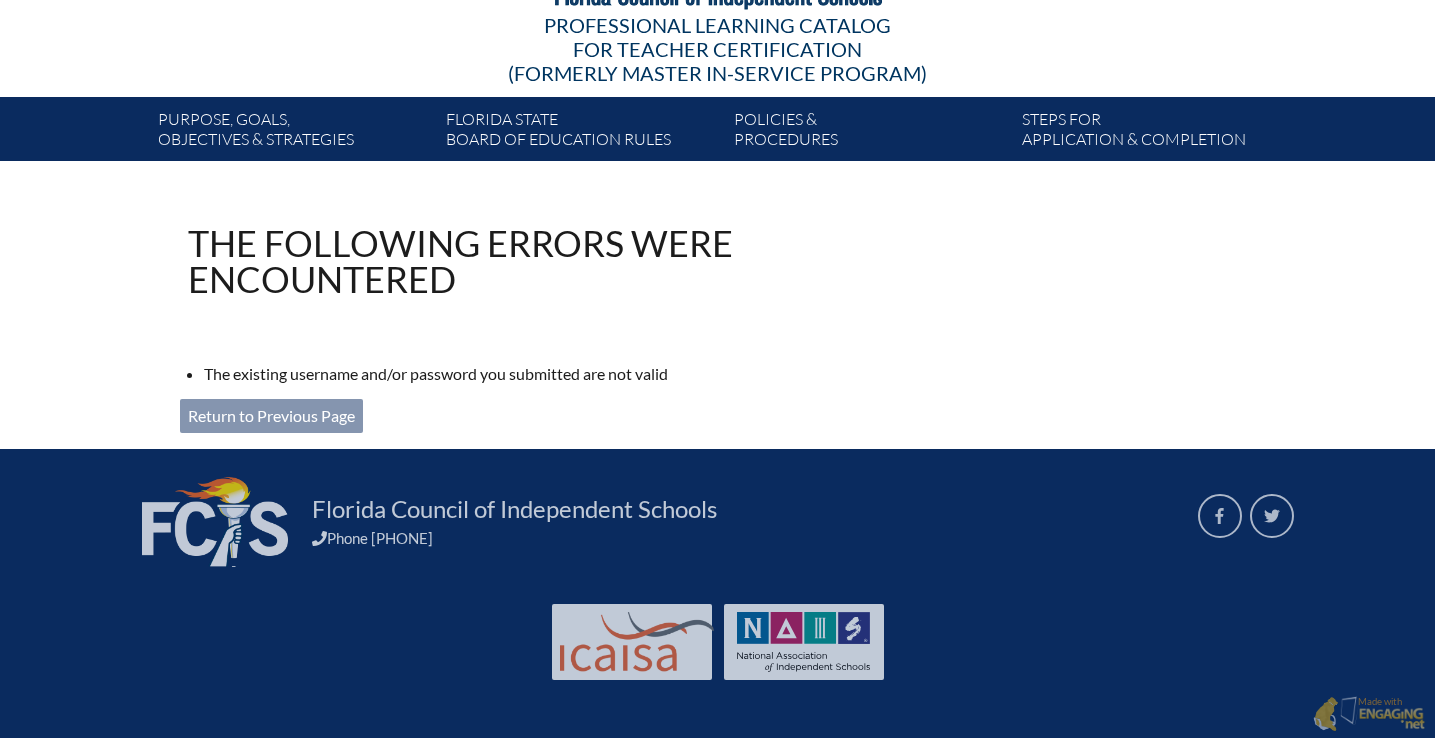 type on "[USERNAME]@example.com" 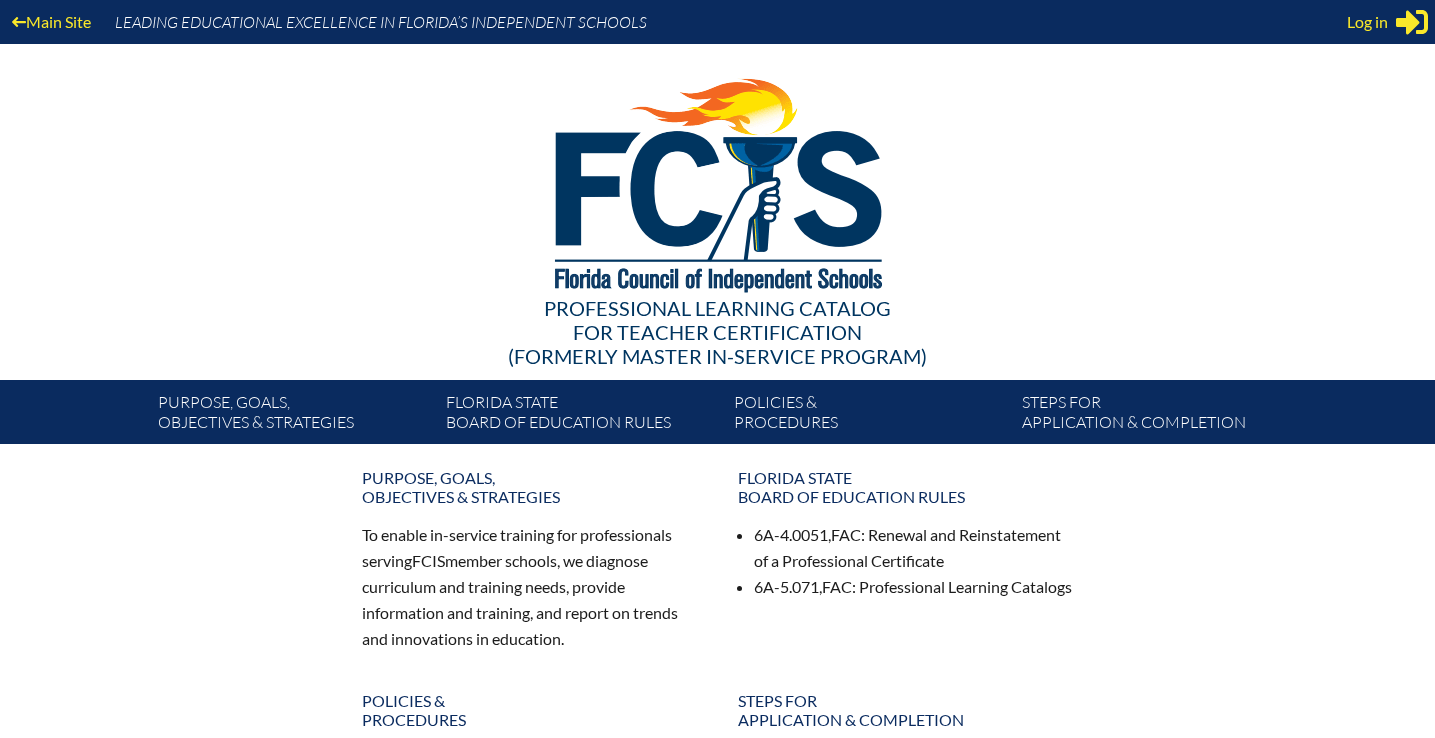 scroll, scrollTop: 0, scrollLeft: 0, axis: both 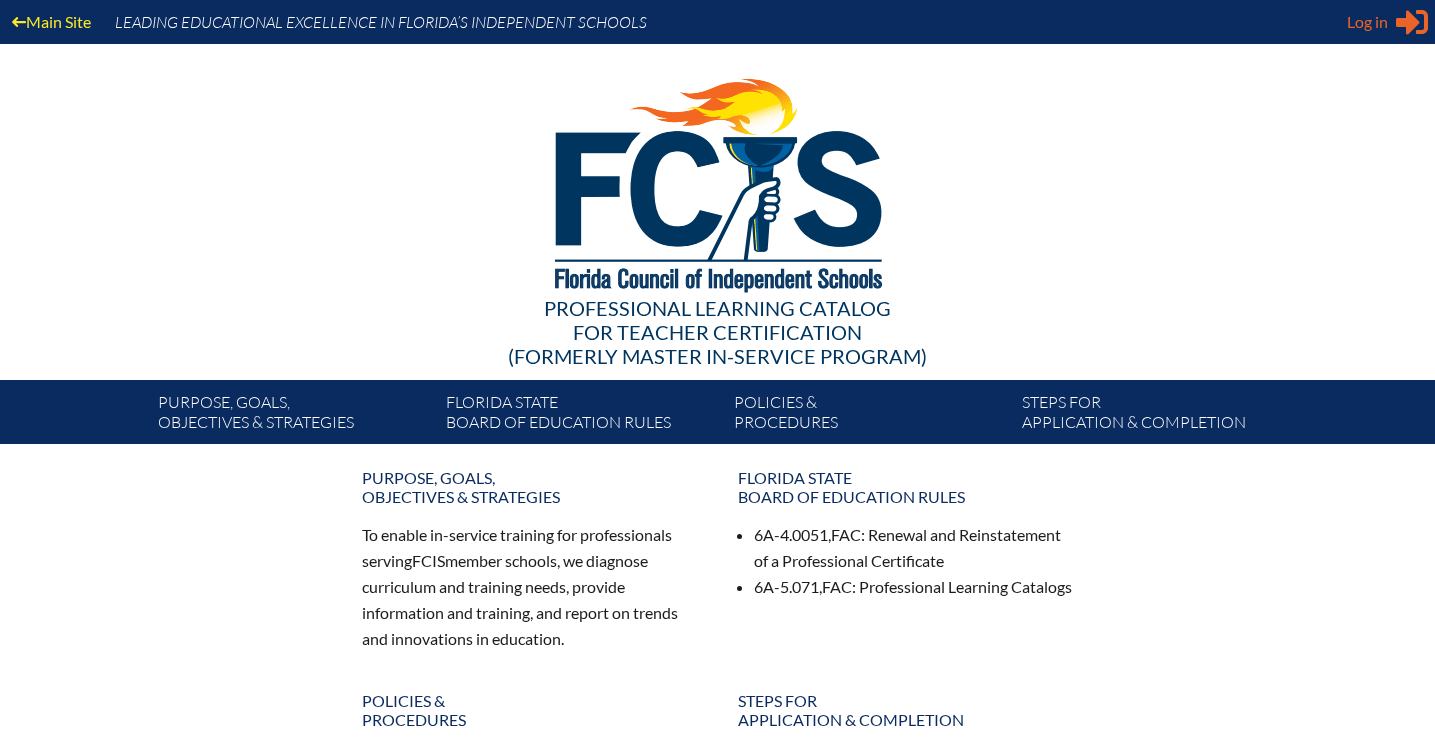 click 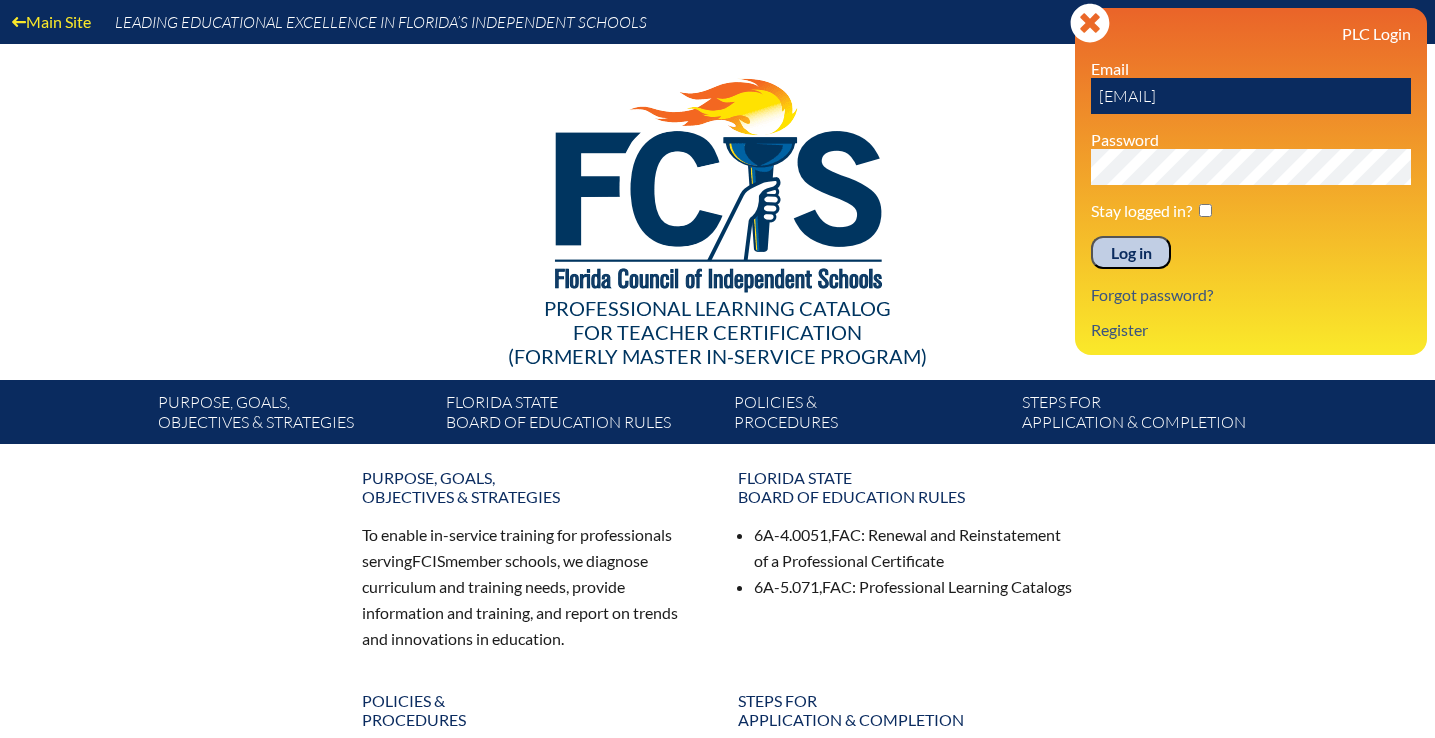 drag, startPoint x: 1273, startPoint y: 104, endPoint x: 1063, endPoint y: 93, distance: 210.2879 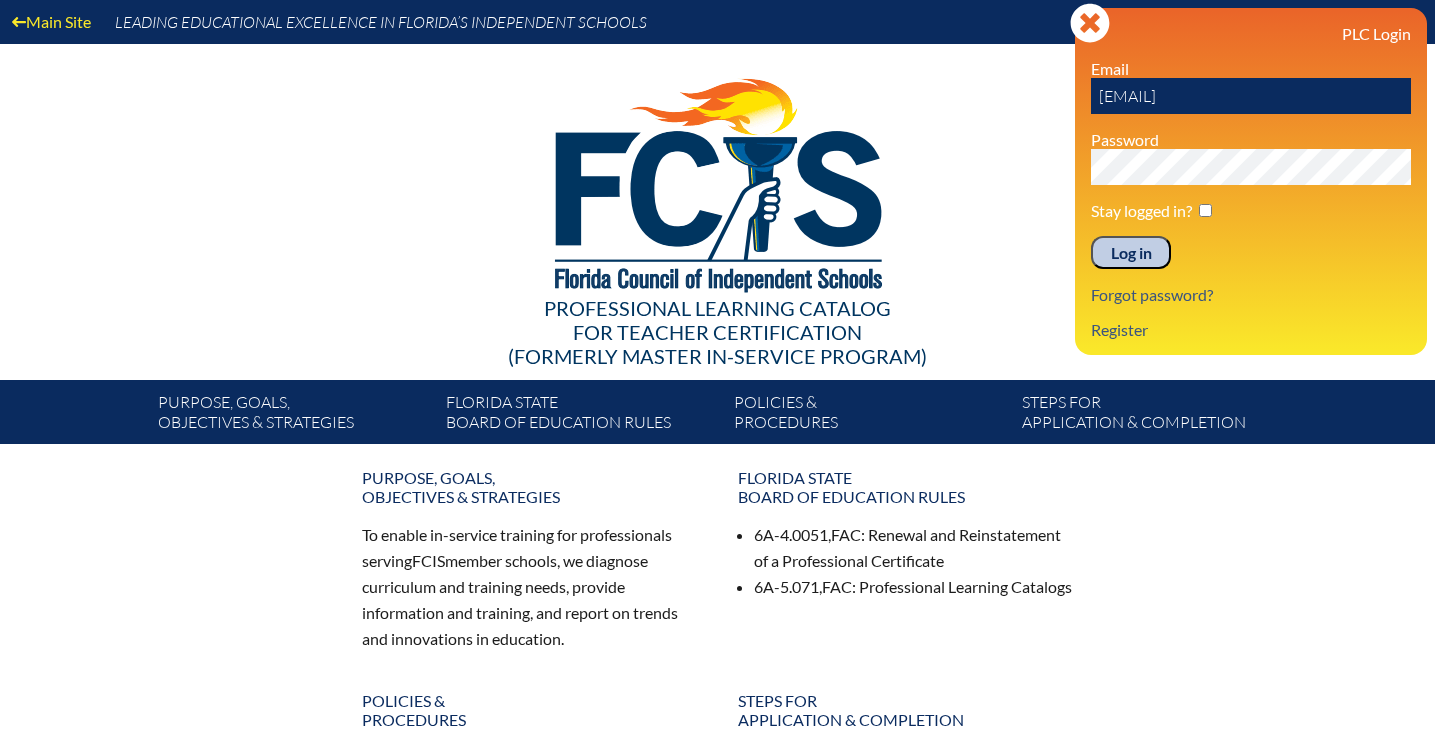 click on "Main Site
Leading Educational Excellence in Florida’s Independent Schools
Professional Learning Catalog
for Teacher Certification
(formerly Master In-service Program)
Purpose, goals, objectives & strategies
Florida State" at bounding box center [717, 222] 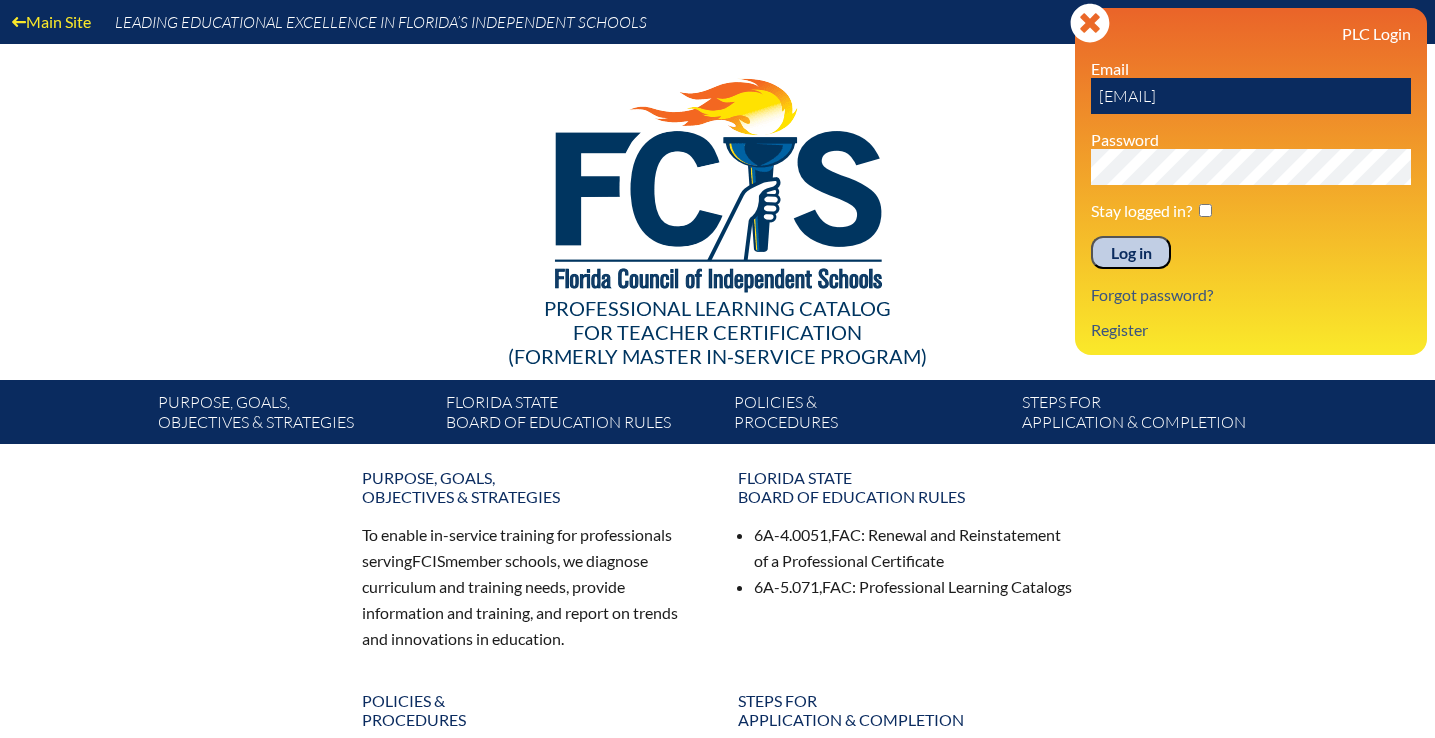 type on "efitzgerald@lhprep.org" 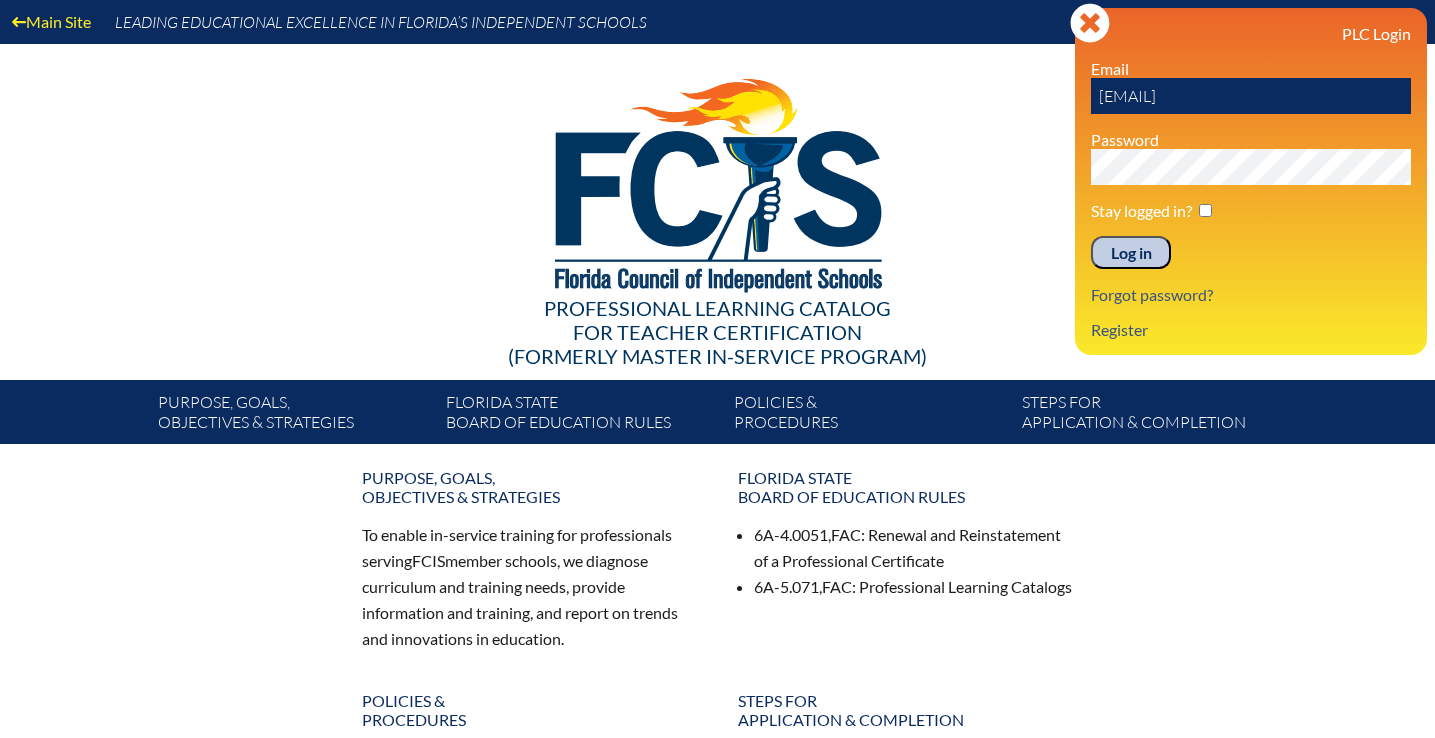 click on "Main Site
Leading Educational Excellence in Florida’s Independent Schools
Professional Learning Catalog
for Teacher Certification
(formerly Master In-service Program)
Purpose, goals, objectives & strategies
Florida State" at bounding box center (717, 222) 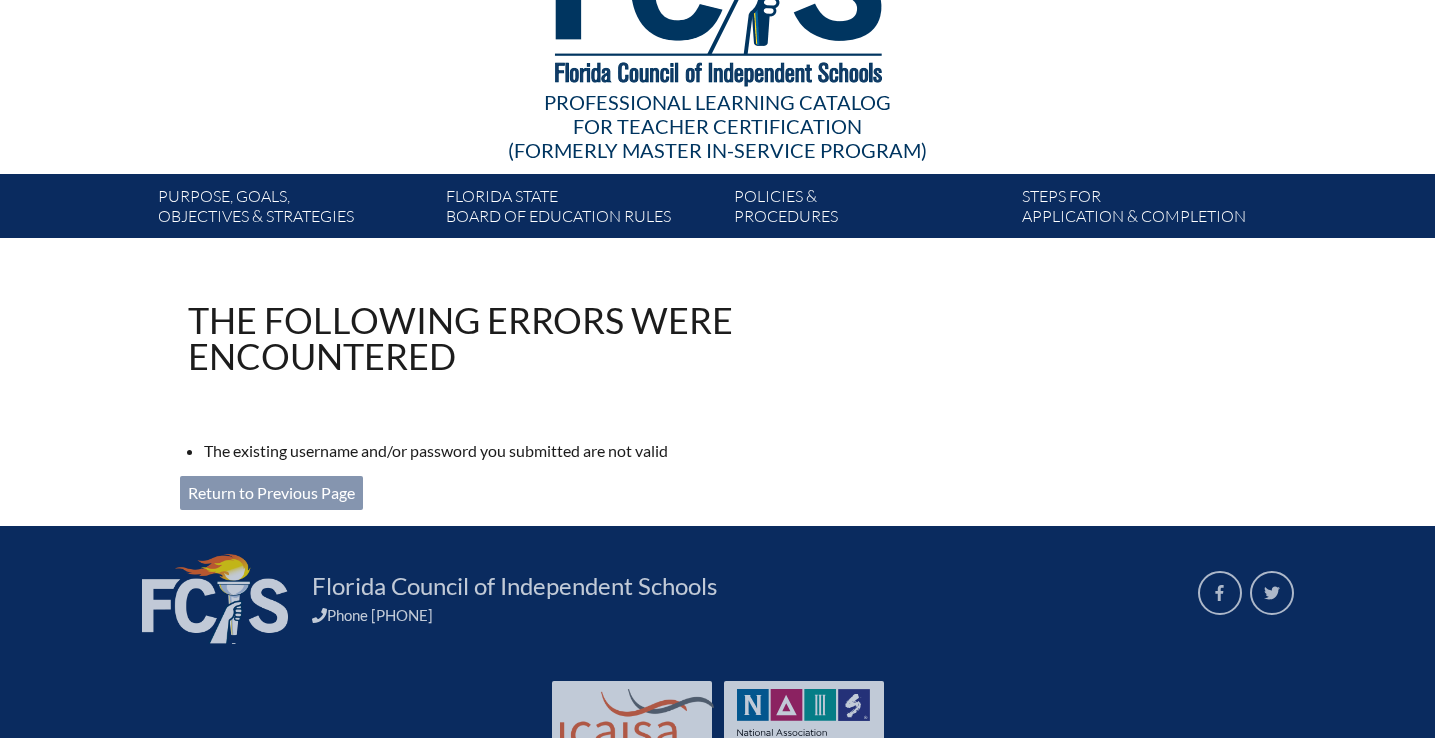 scroll, scrollTop: 283, scrollLeft: 0, axis: vertical 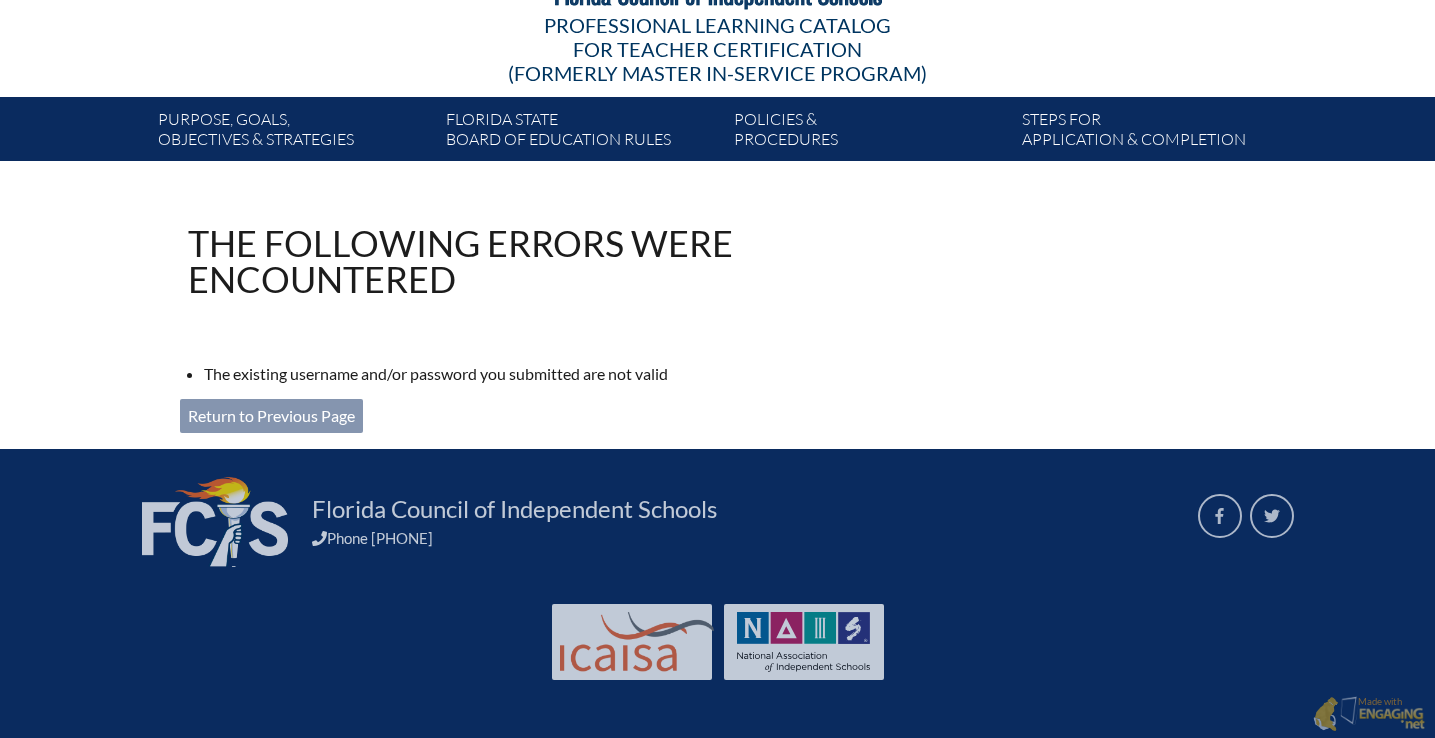 type on "[EMAIL]" 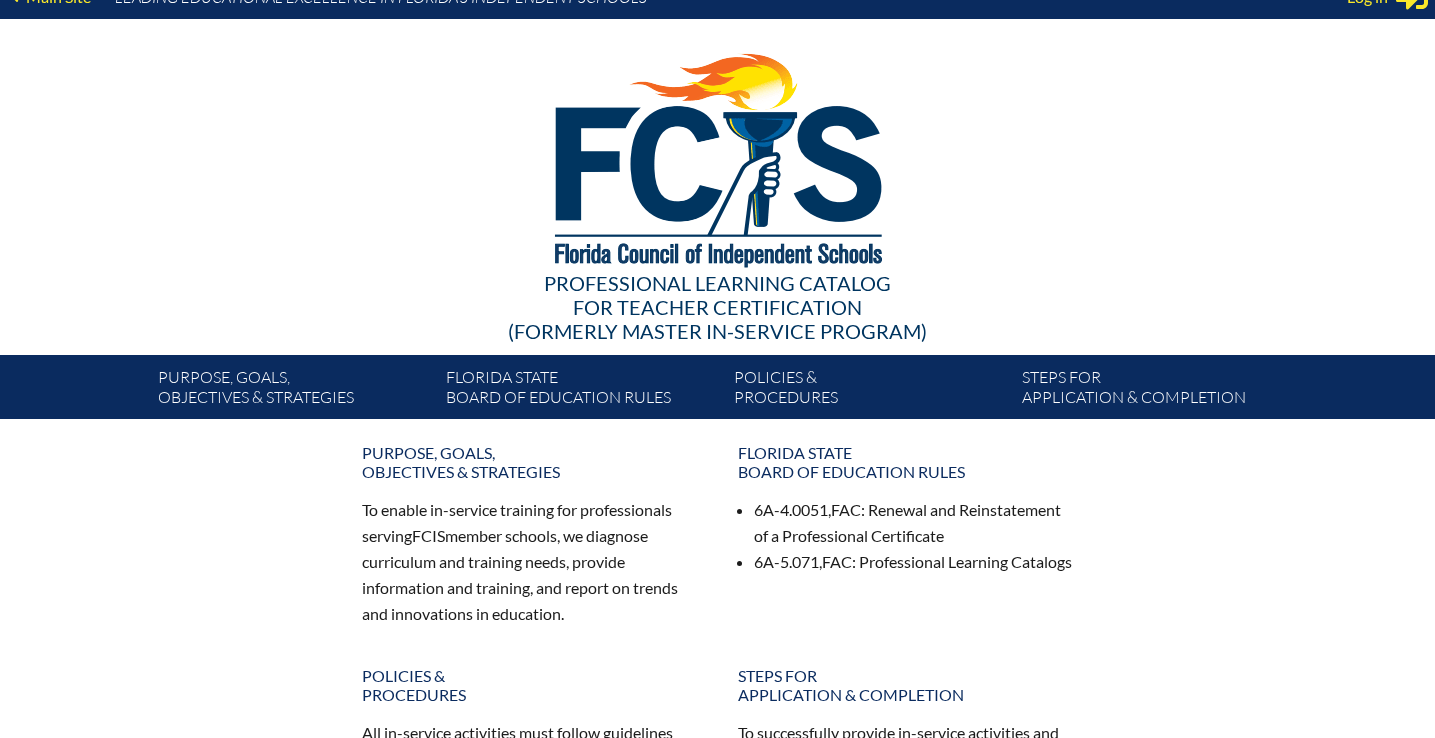 scroll, scrollTop: 0, scrollLeft: 0, axis: both 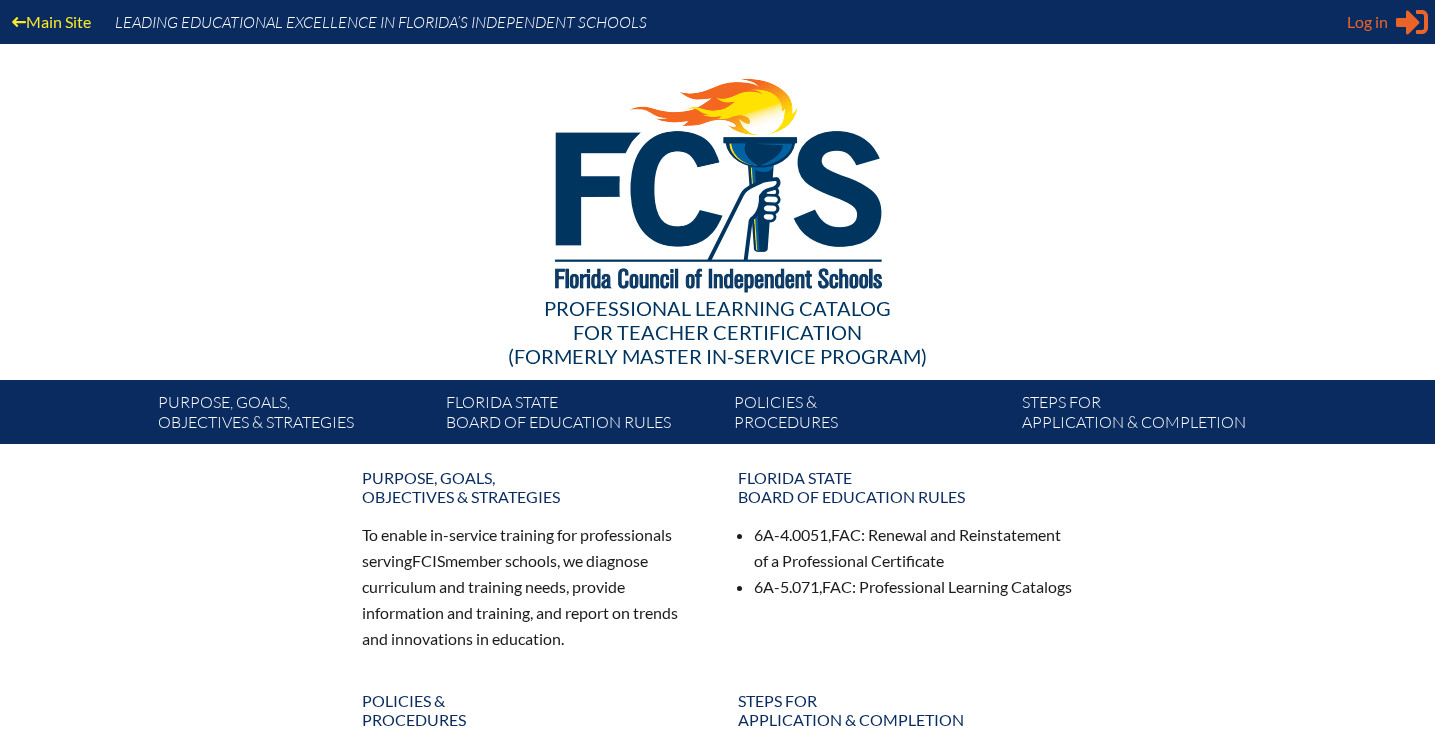 click on "Log in" at bounding box center [1367, 22] 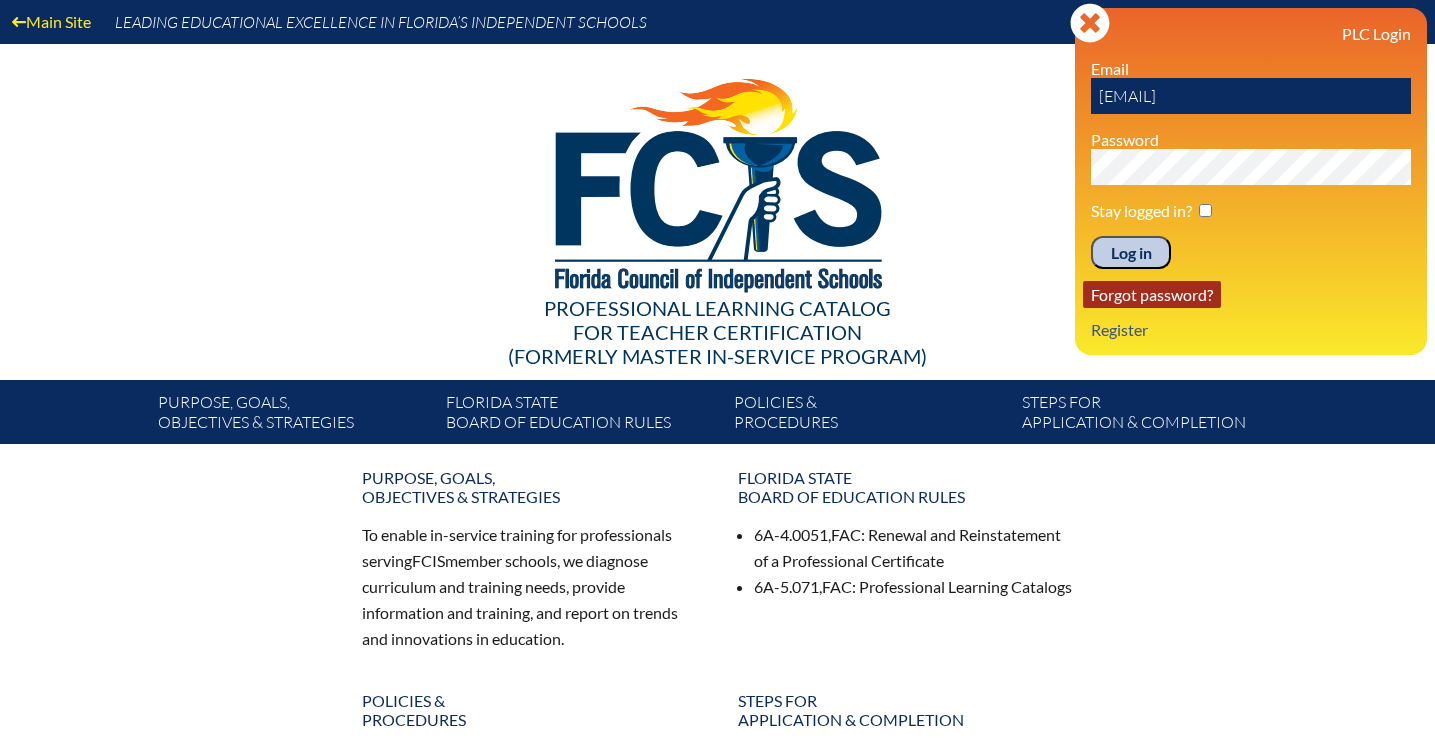 click on "Forgot password?" at bounding box center [1152, 294] 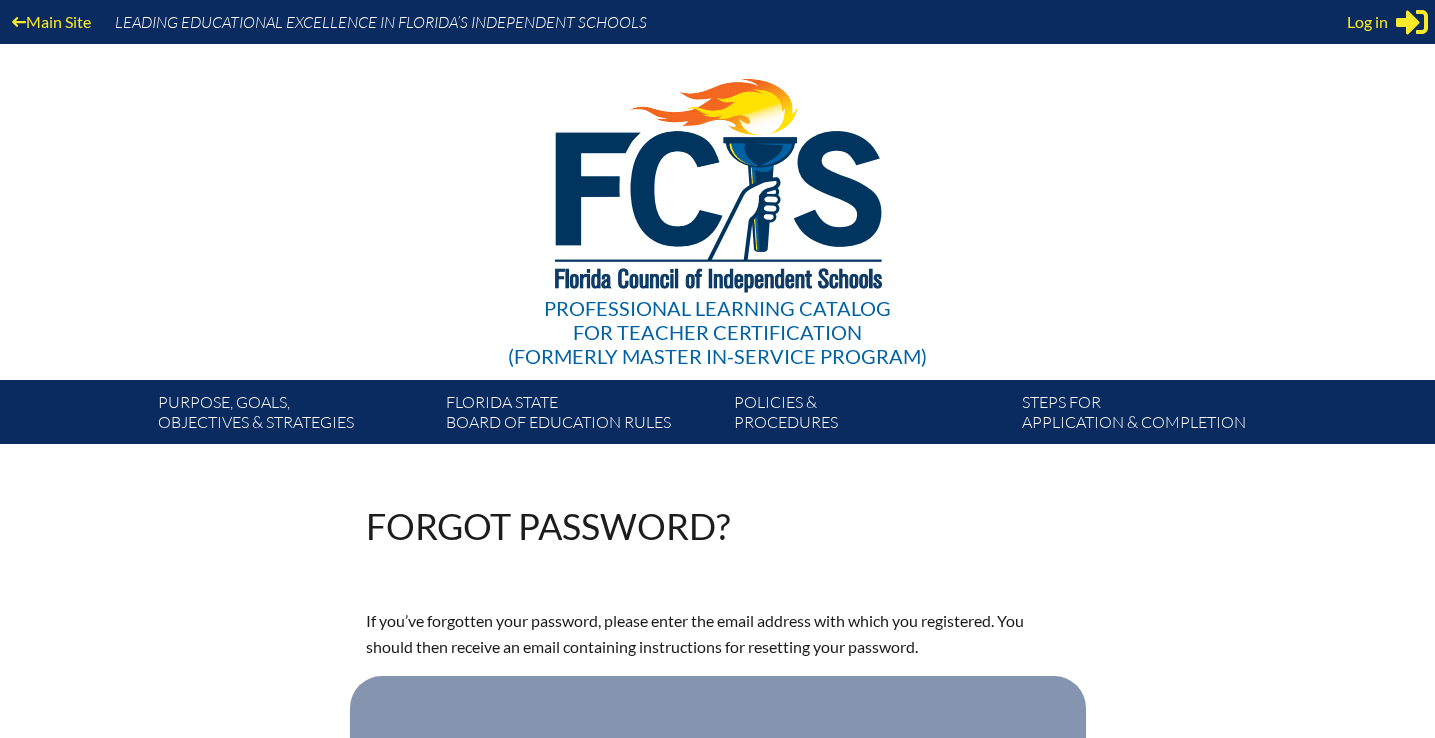 scroll, scrollTop: 513, scrollLeft: 0, axis: vertical 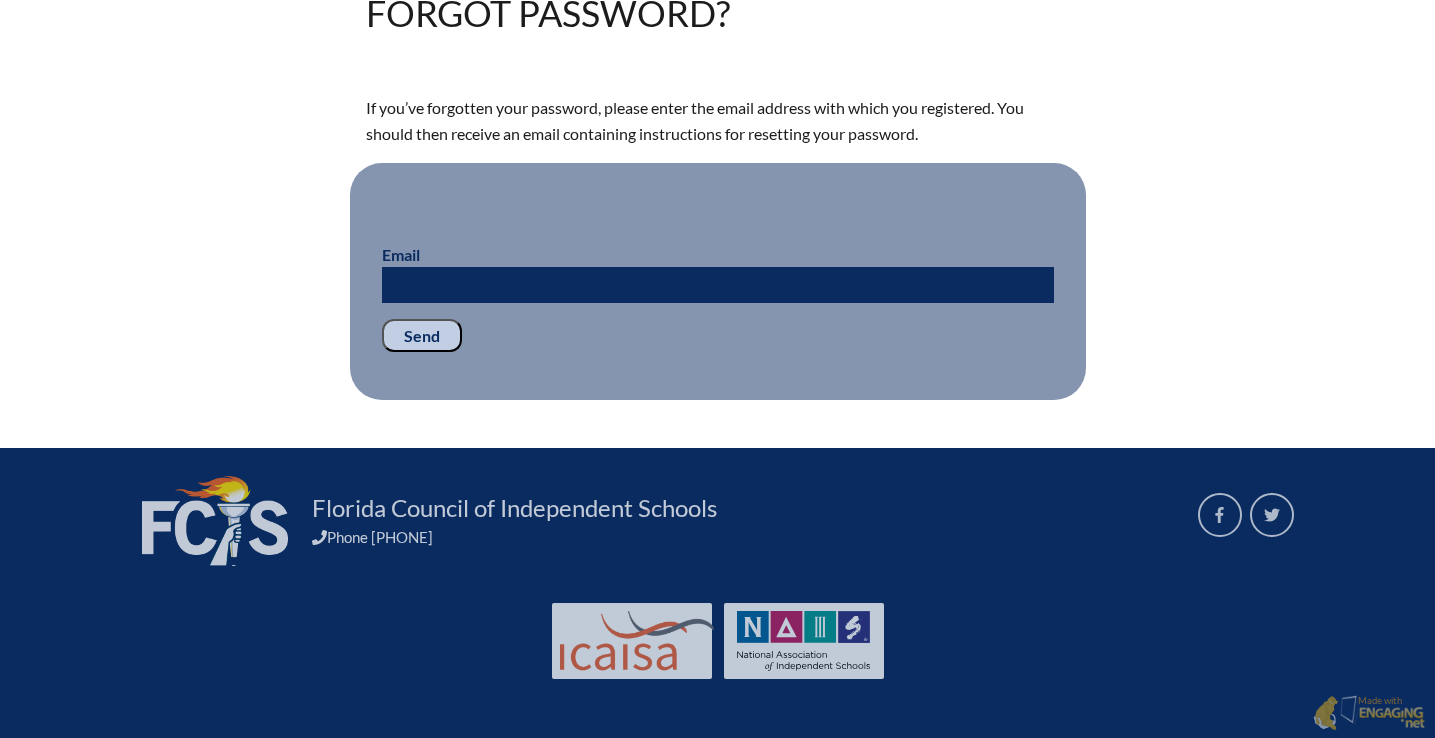 type on "[USERNAME]@example.com" 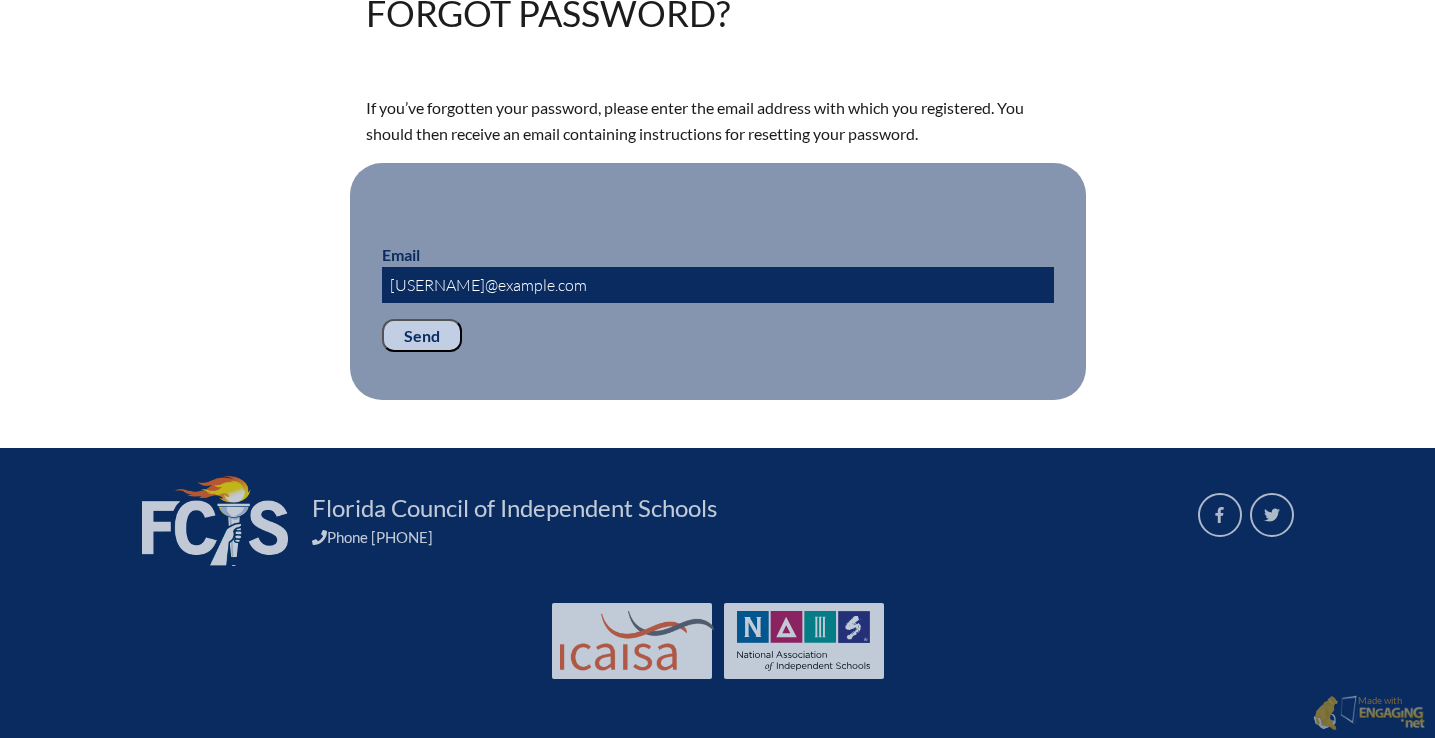 click on "Send" at bounding box center (422, 336) 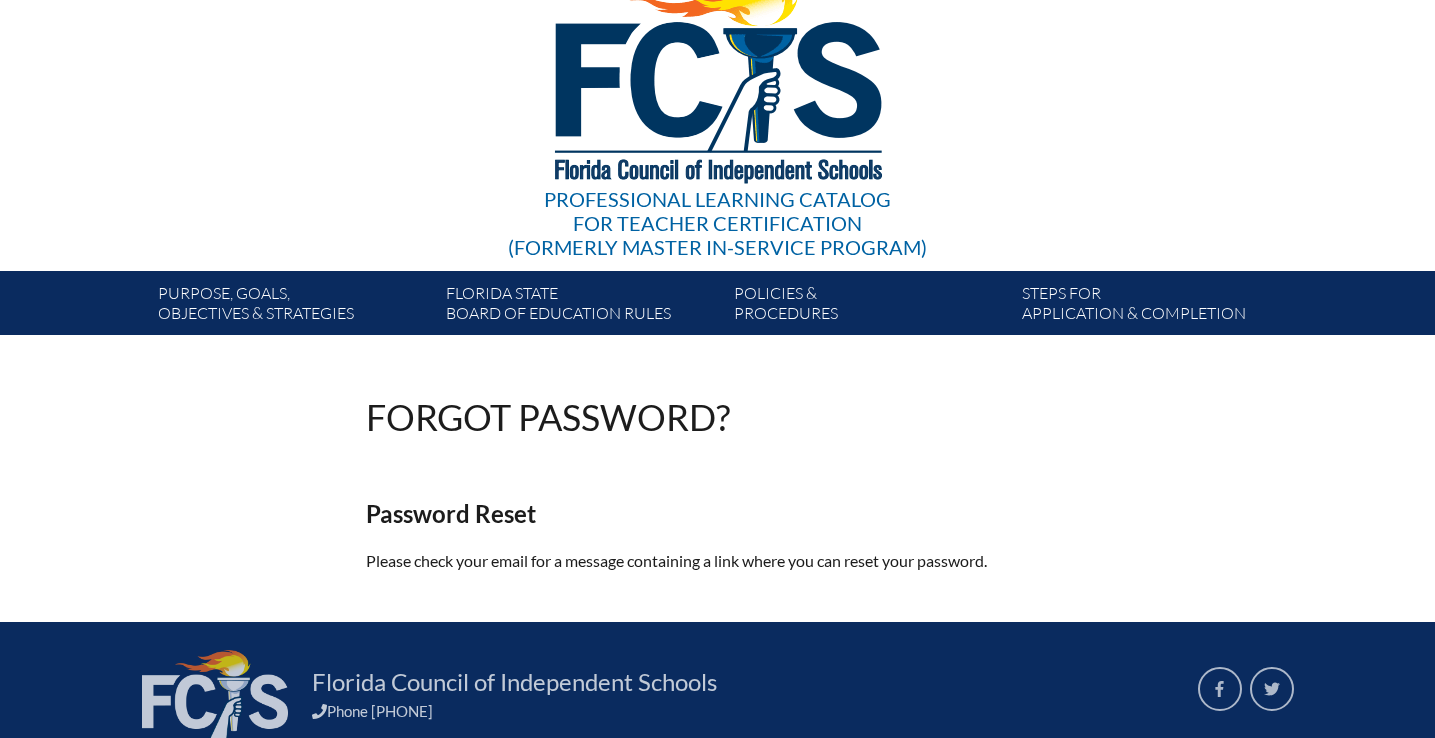 scroll, scrollTop: 0, scrollLeft: 0, axis: both 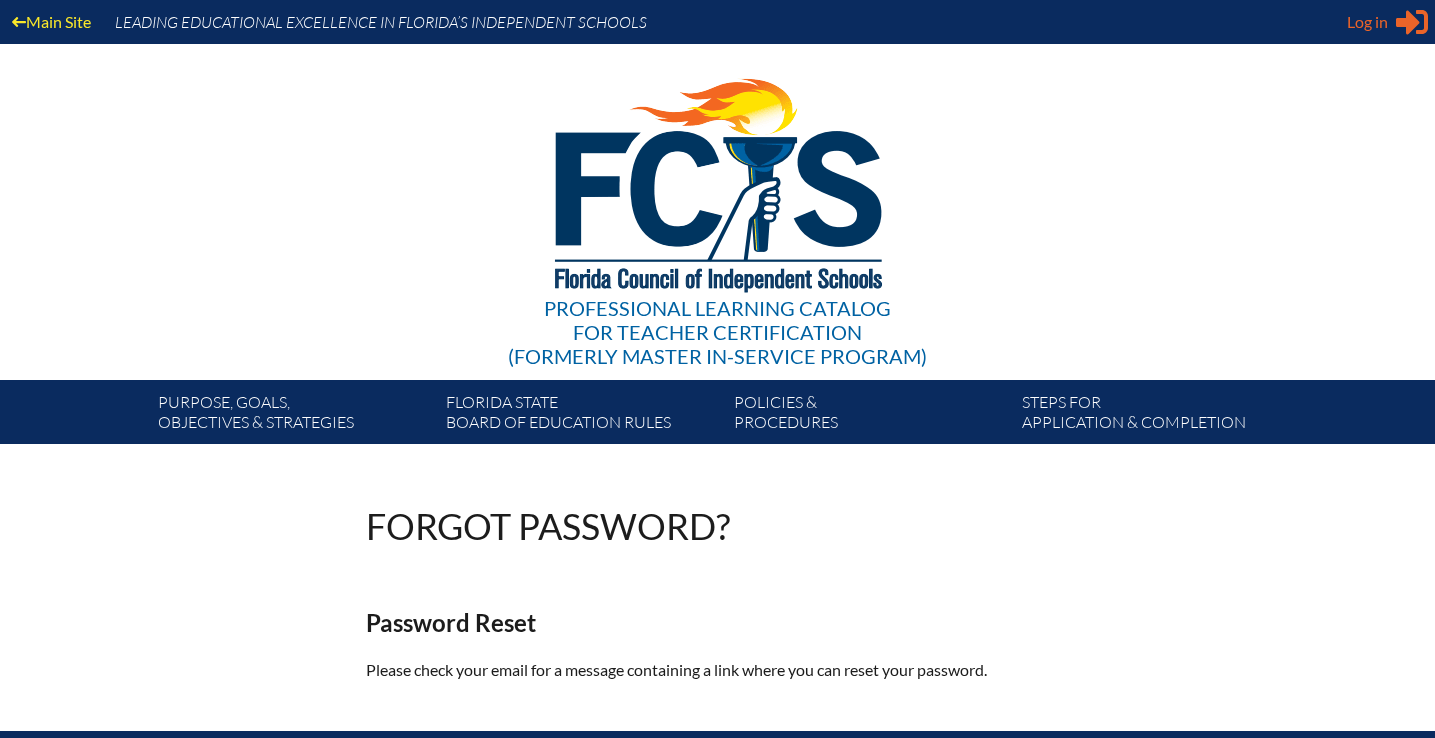 type on "[EMAIL]" 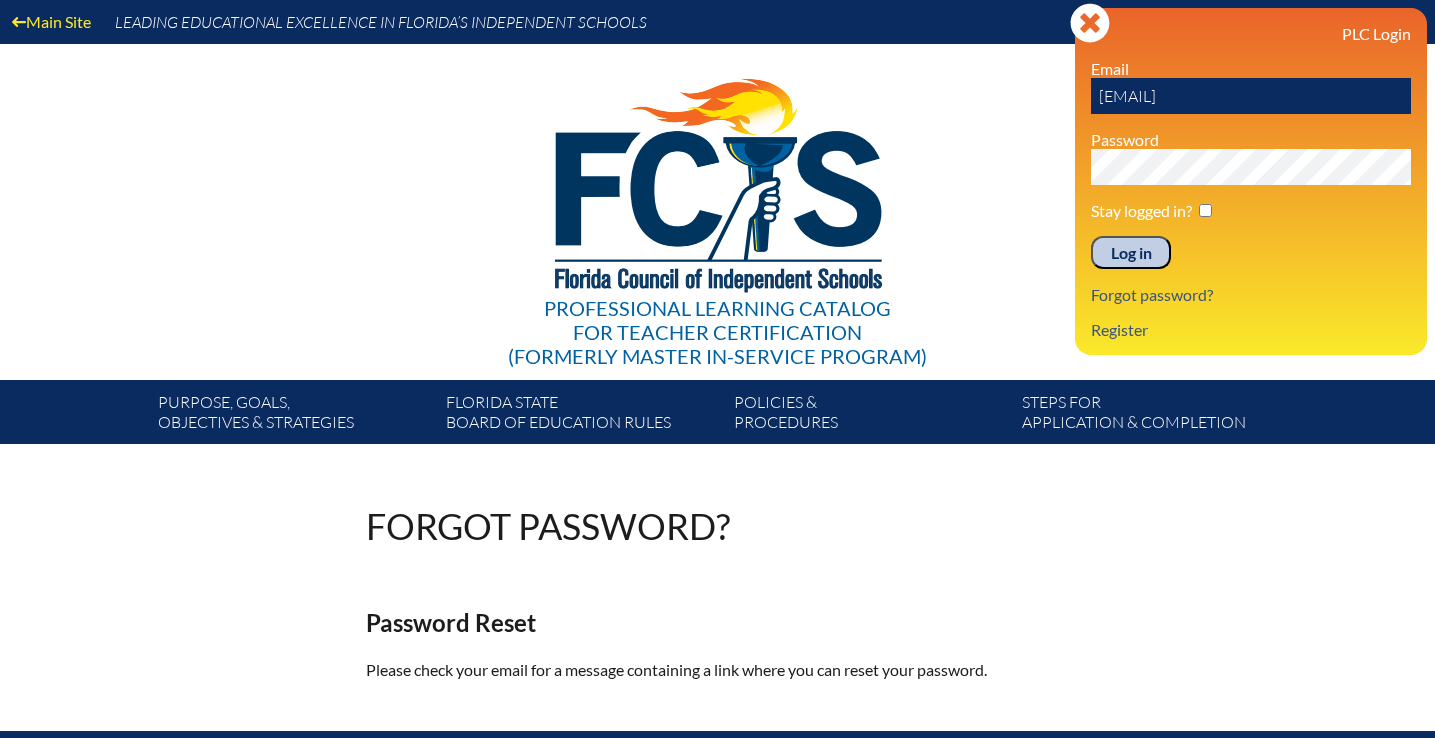 click on "Main Site
Leading Educational Excellence in Florida’s Independent Schools
Professional Learning Catalog
for Teacher Certification
(formerly Master In-service Program)
Purpose, goals, objectives & strategies" at bounding box center [717, 222] 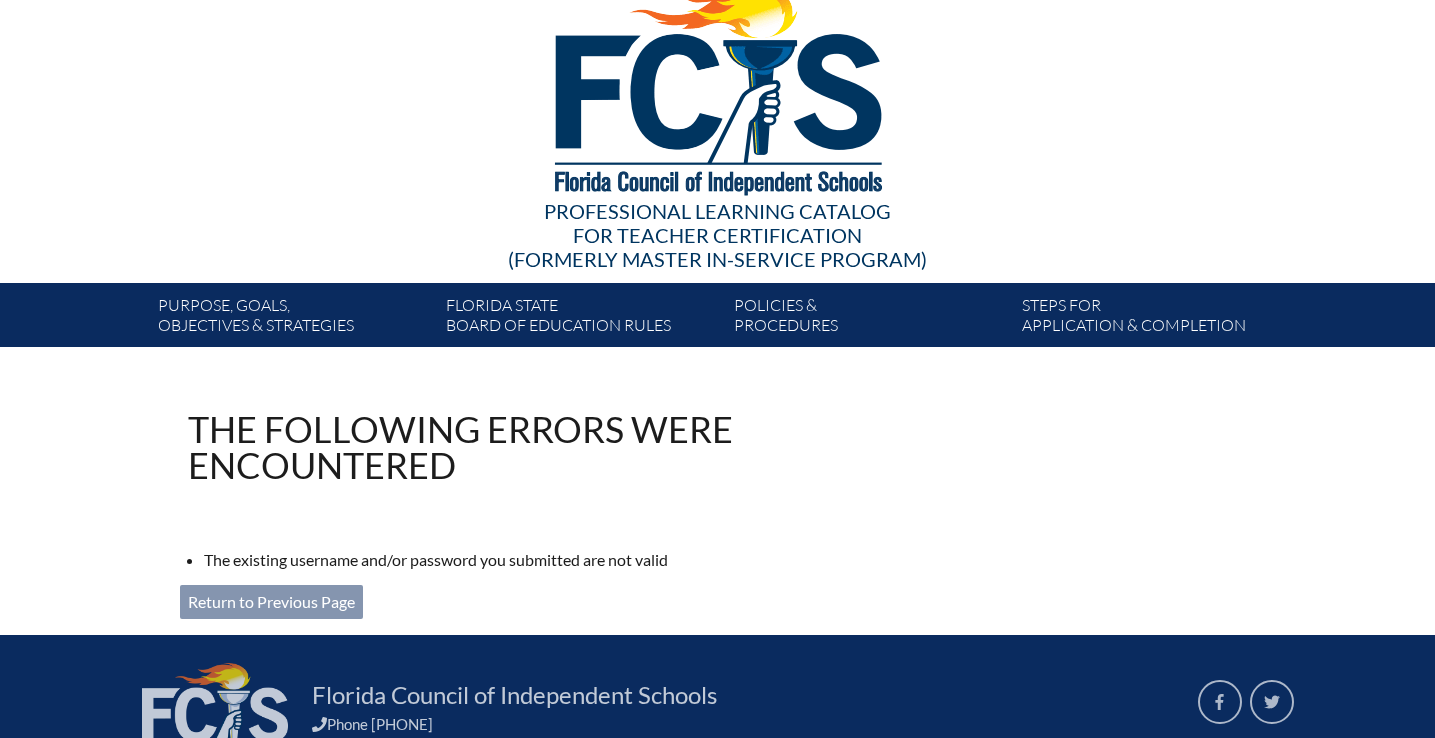 scroll, scrollTop: 283, scrollLeft: 0, axis: vertical 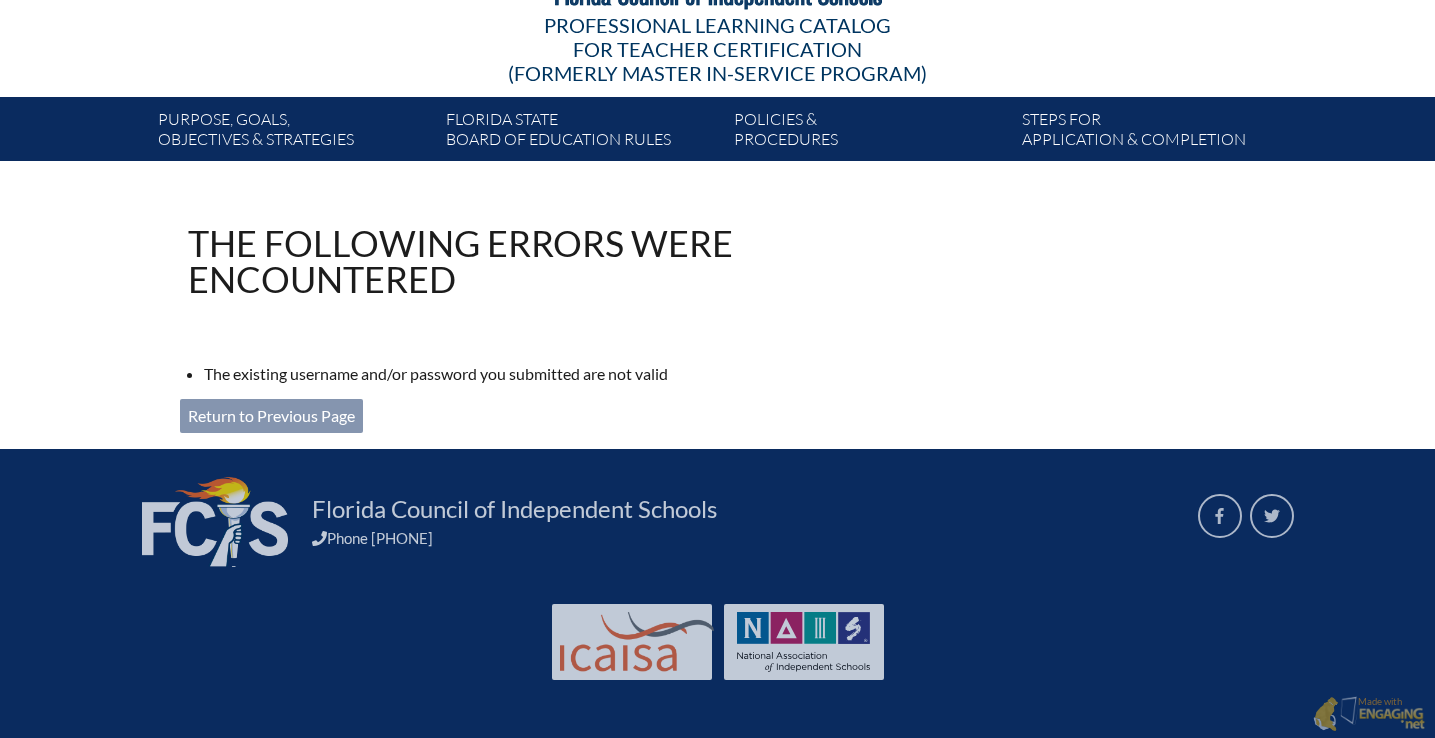 type on "[USERNAME]@example.com" 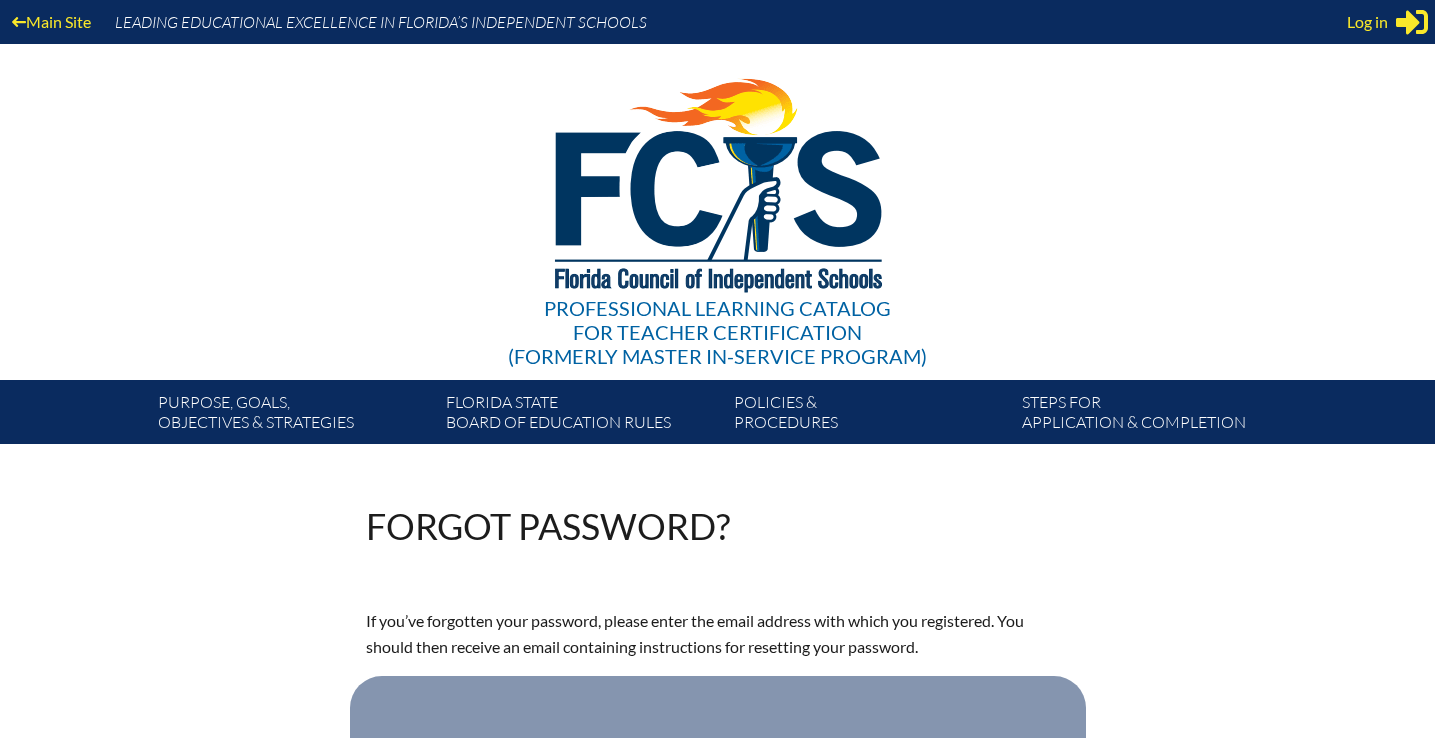 scroll, scrollTop: 513, scrollLeft: 0, axis: vertical 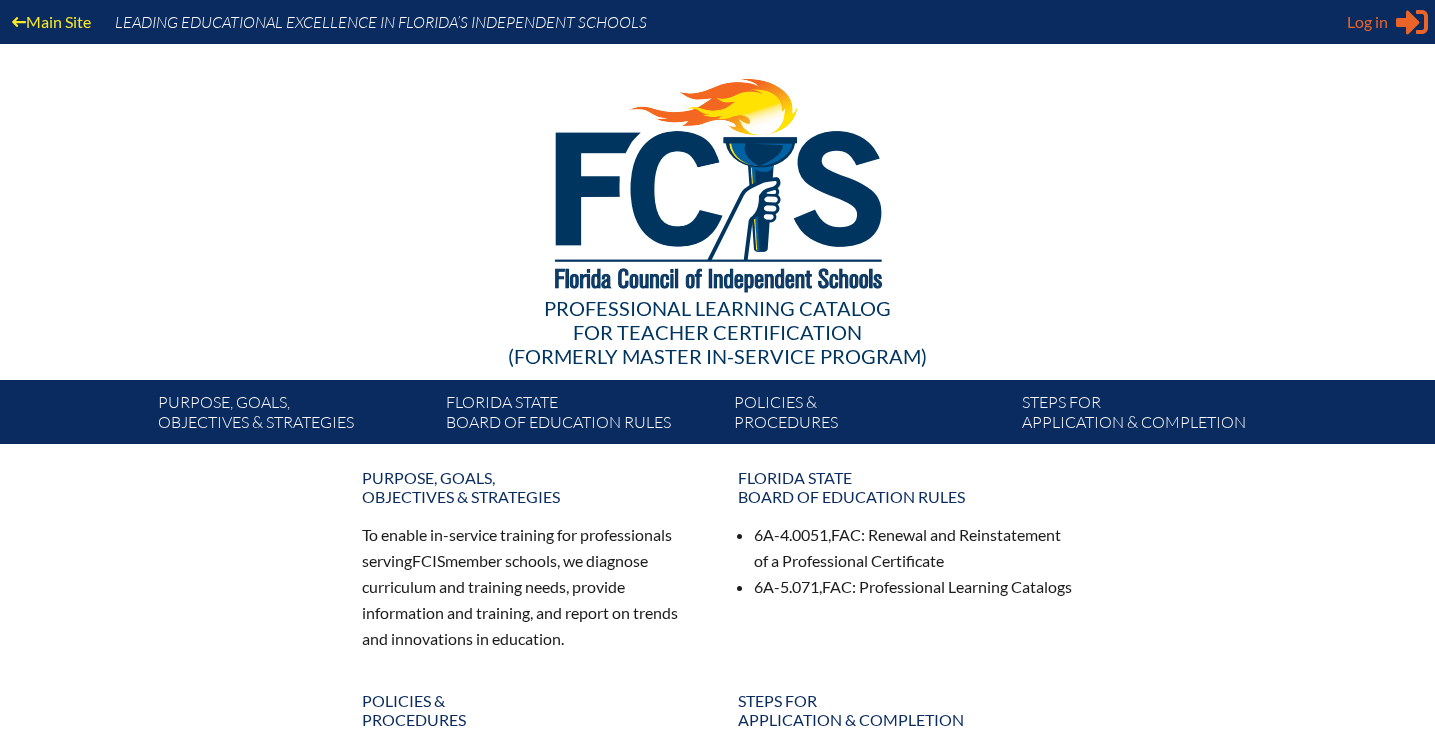 click 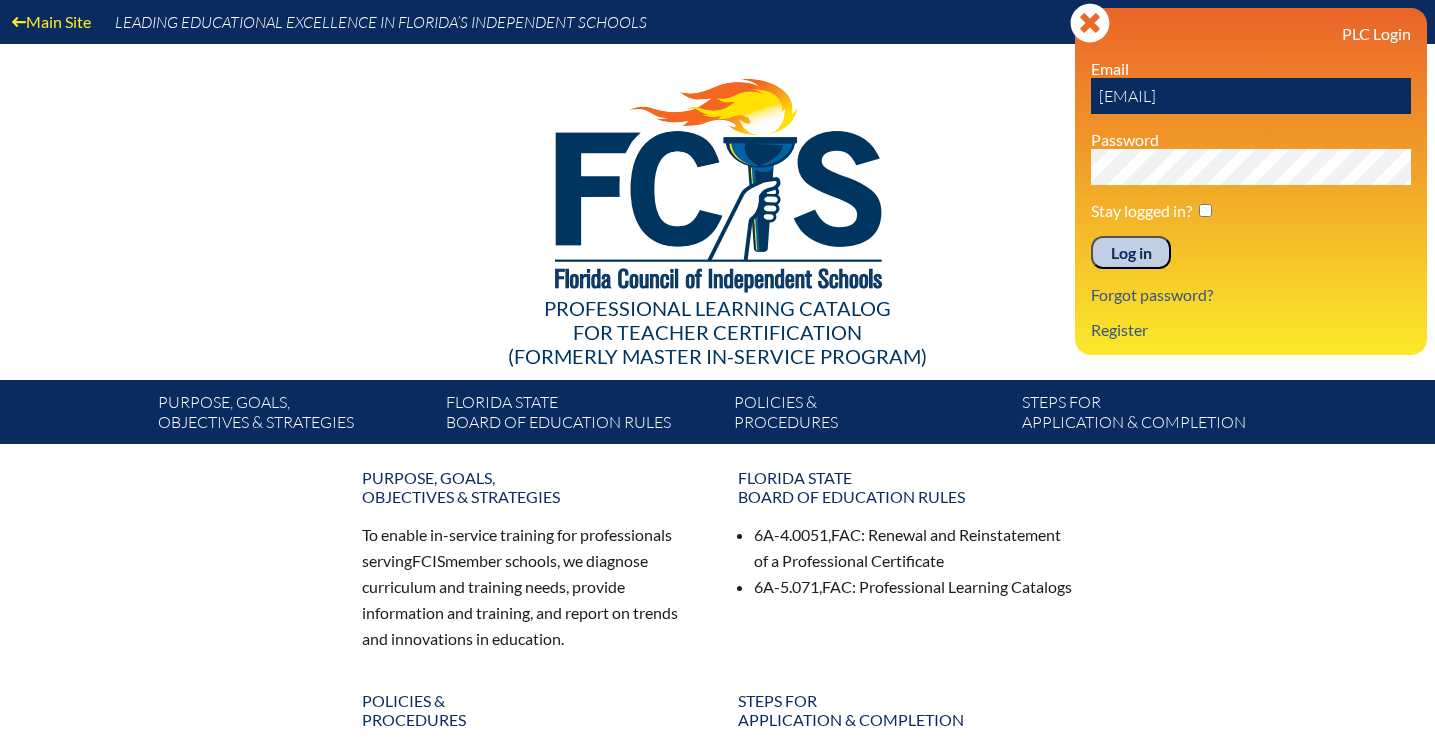 click on "PLC Login
Email
[EMAIL]
Password
Stay logged in?
Log in
Forgot password?
Register" at bounding box center (1251, 181) 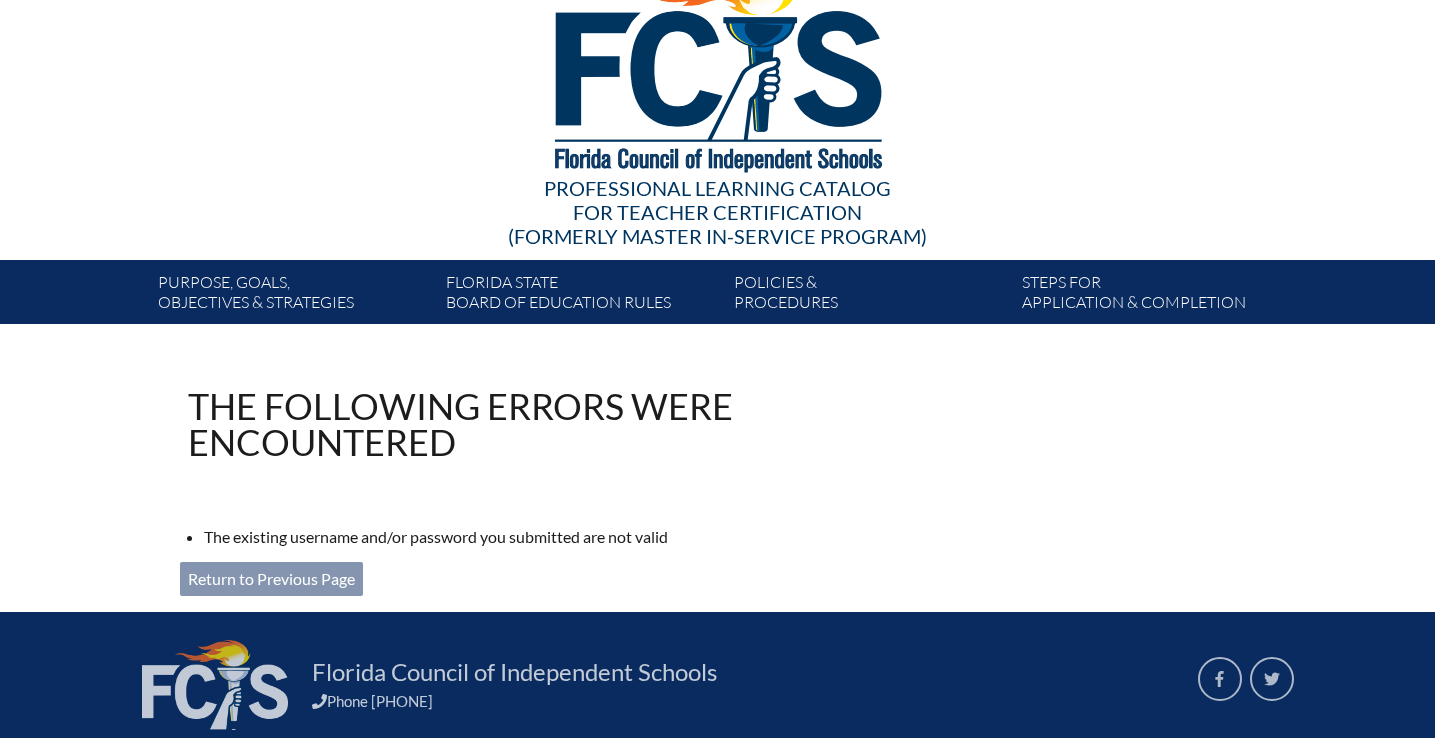 scroll, scrollTop: 0, scrollLeft: 0, axis: both 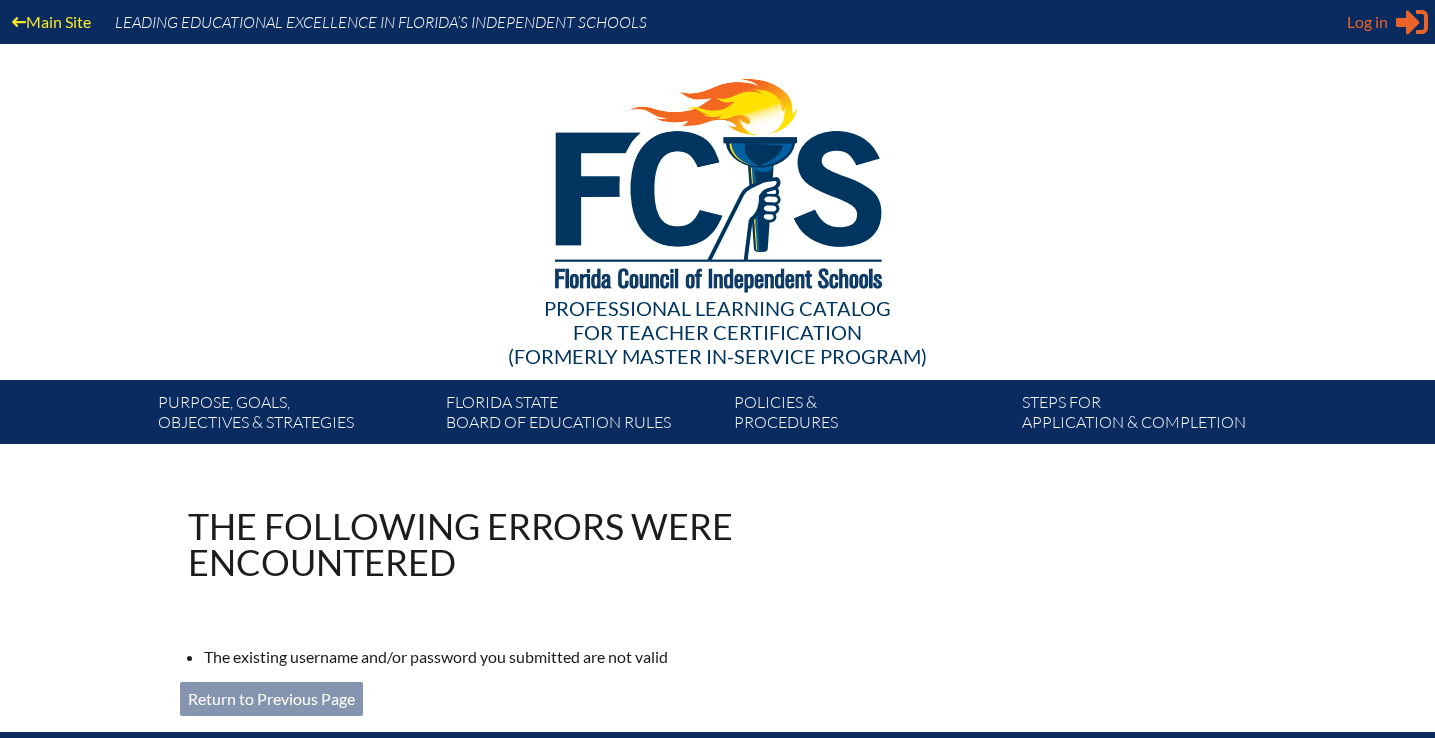 click on "Log in" at bounding box center [1367, 22] 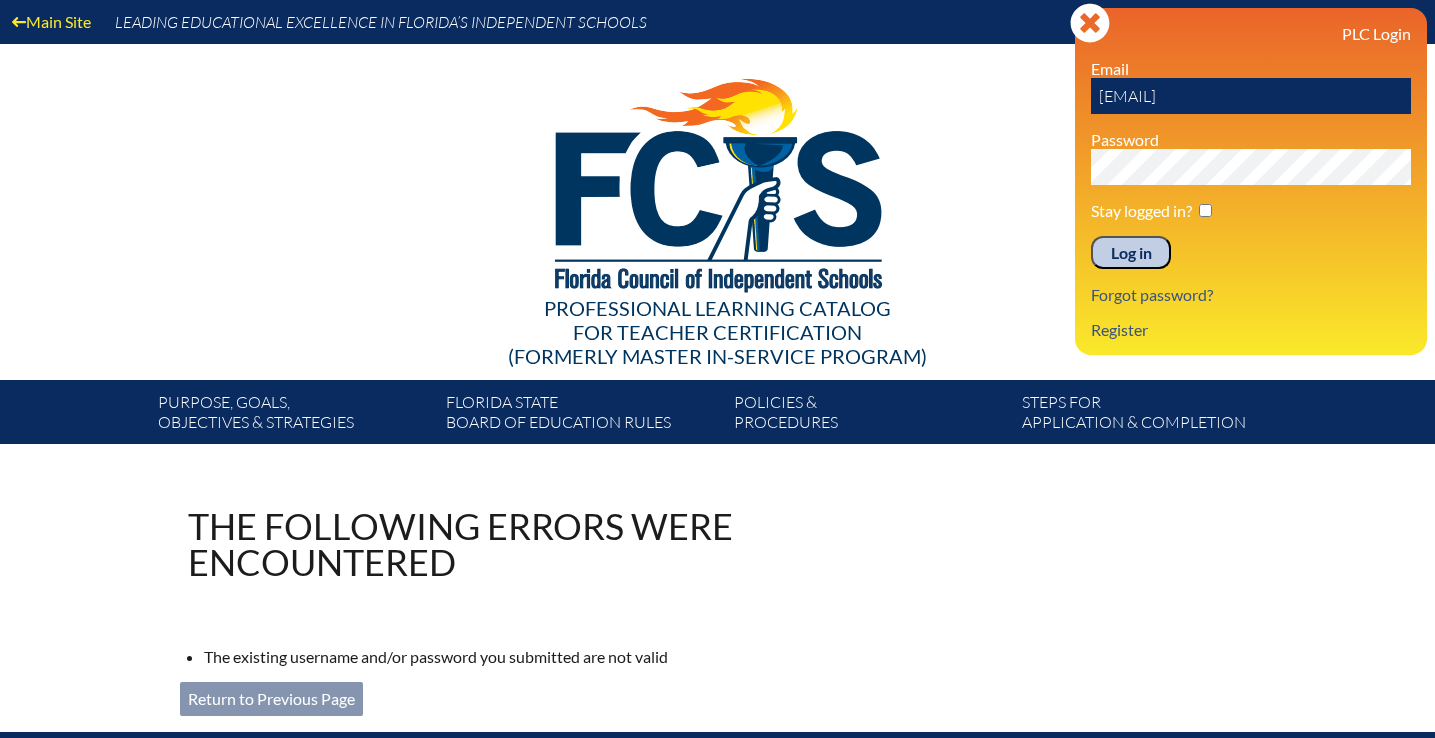 drag, startPoint x: 1313, startPoint y: 94, endPoint x: 1195, endPoint y: 95, distance: 118.004234 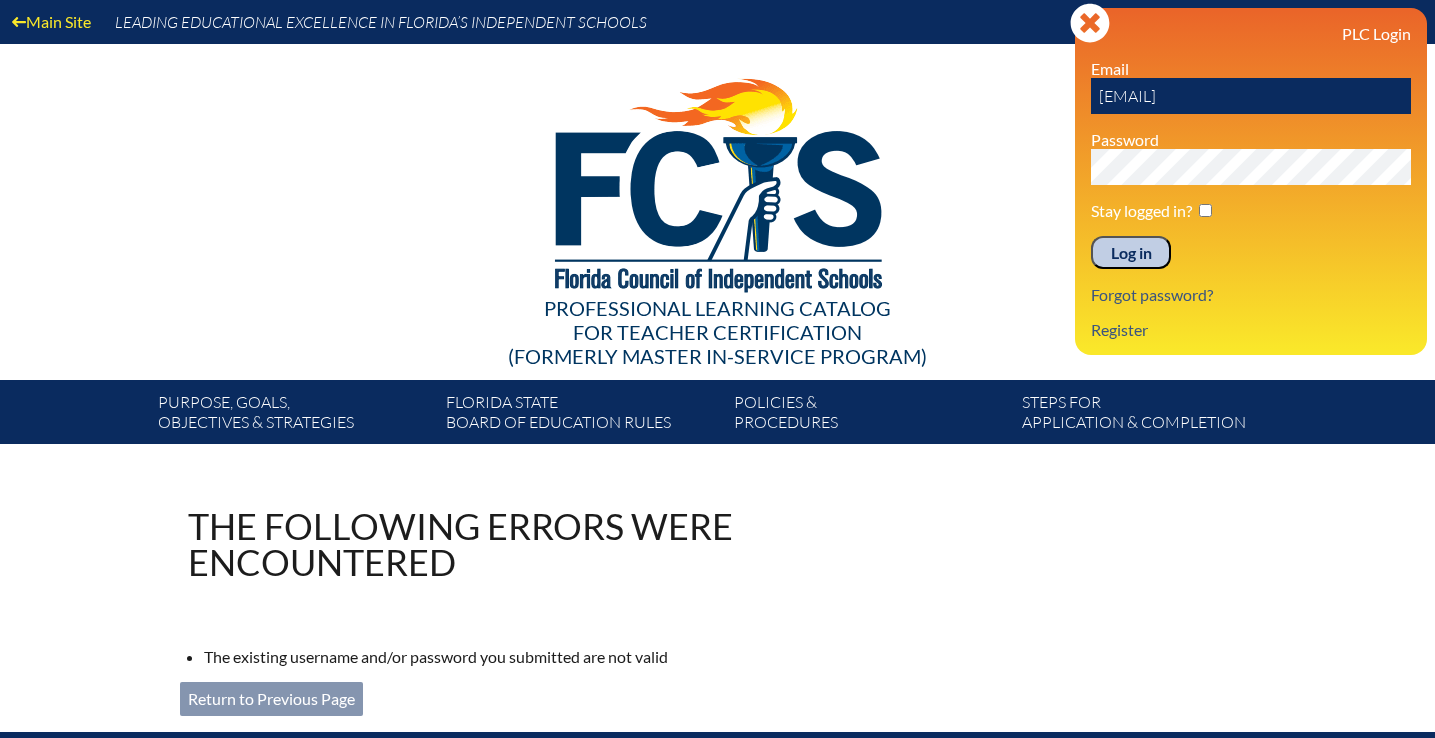 click on "efitzgerald@lhps.org" at bounding box center [1251, 96] 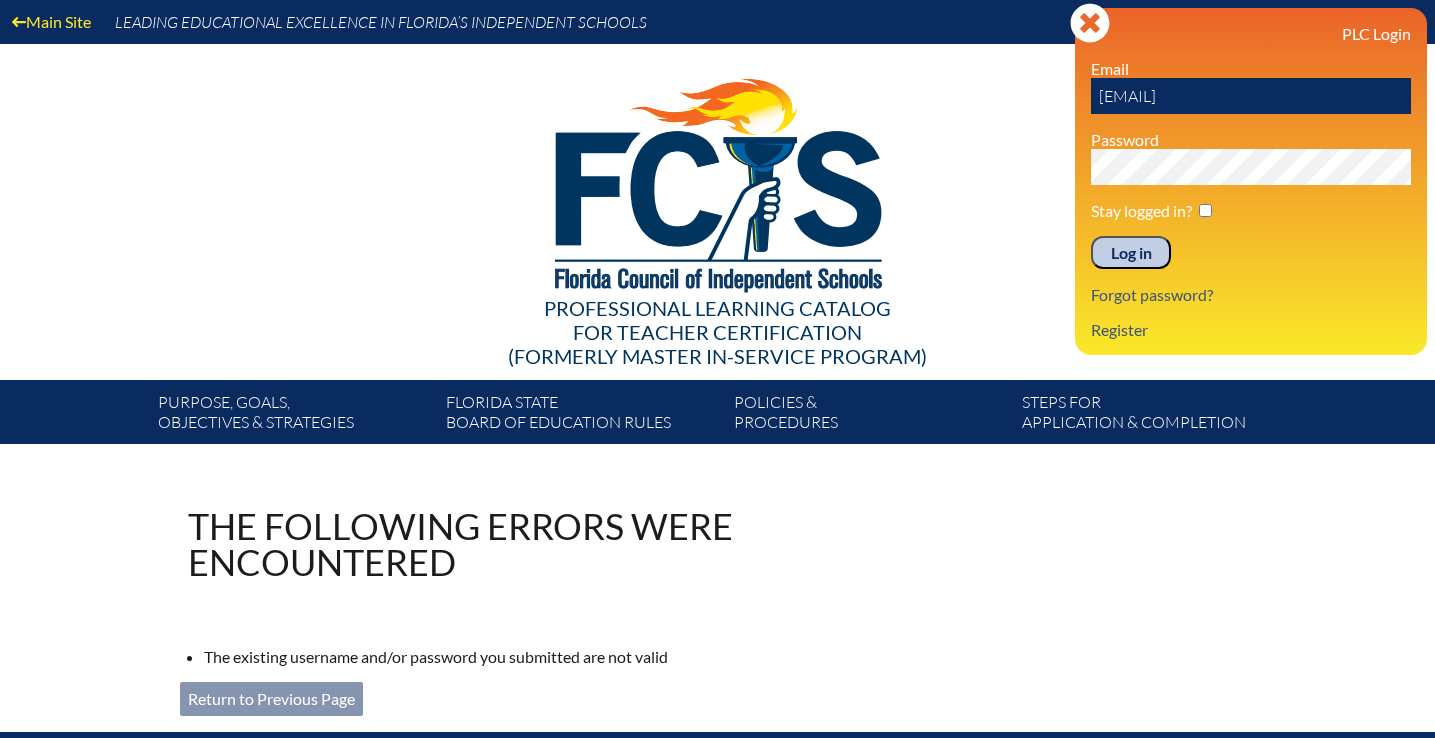 type on "efitzgerald@lhprep.org" 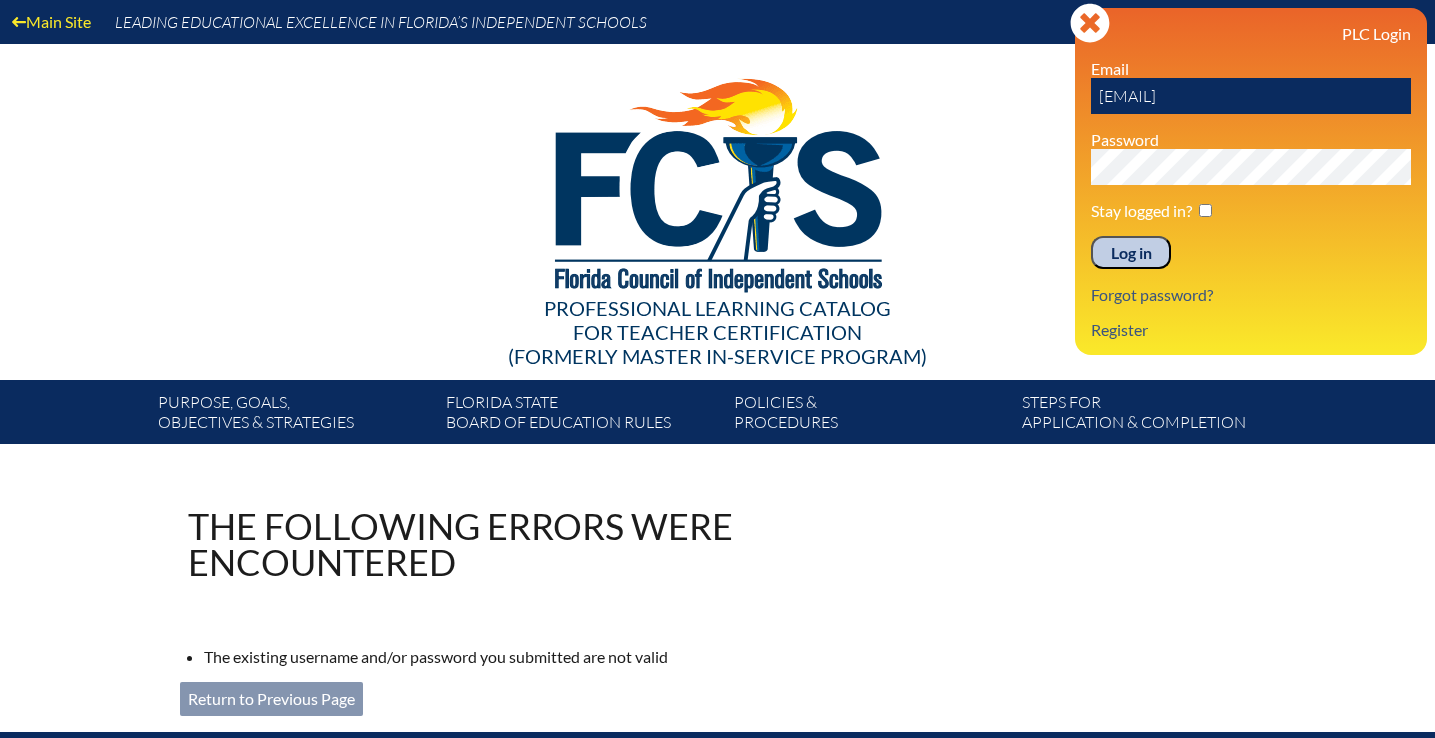 click on "Main Site
Leading Educational Excellence in Florida’s Independent Schools
Professional Learning Catalog
for Teacher Certification
(formerly Master In-service Program)
Purpose, goals, objectives & strategies
Florida State" at bounding box center [717, 222] 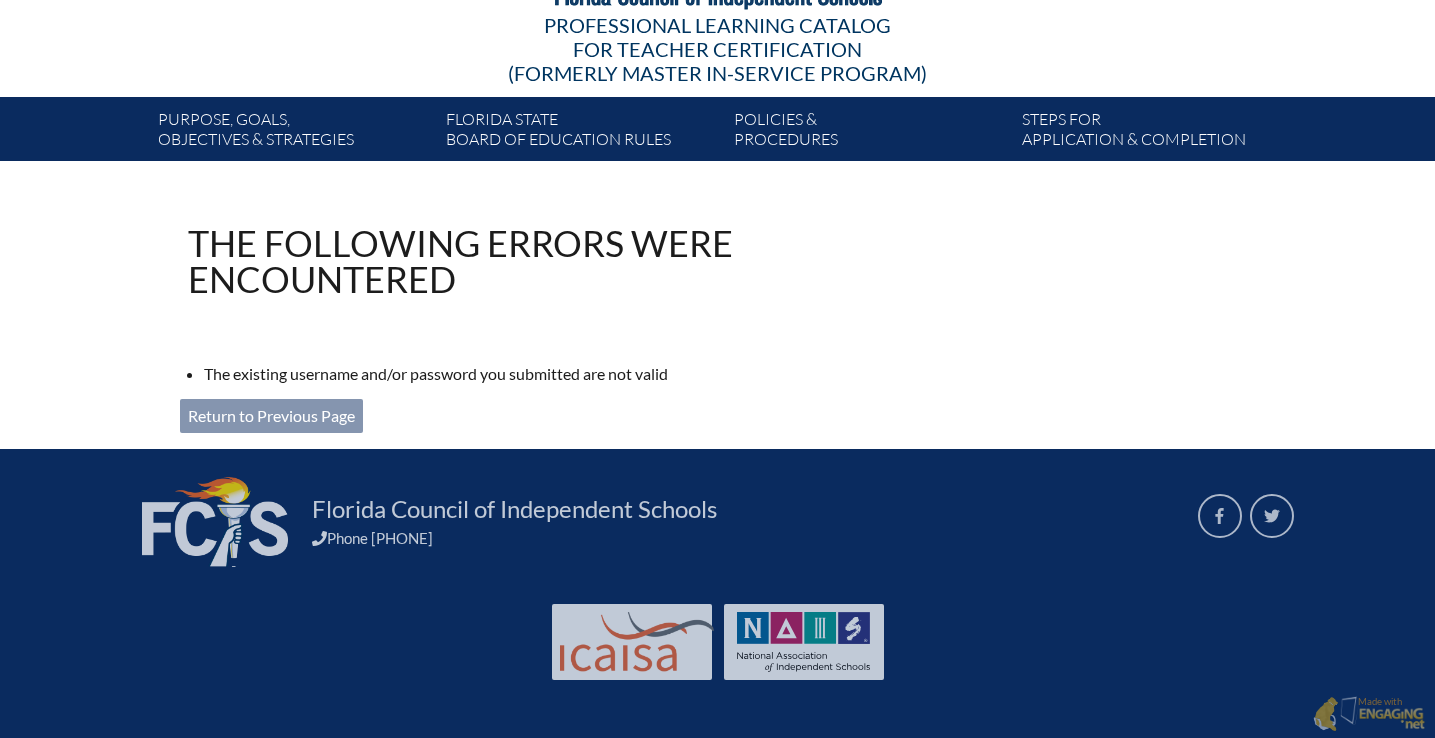scroll, scrollTop: 0, scrollLeft: 0, axis: both 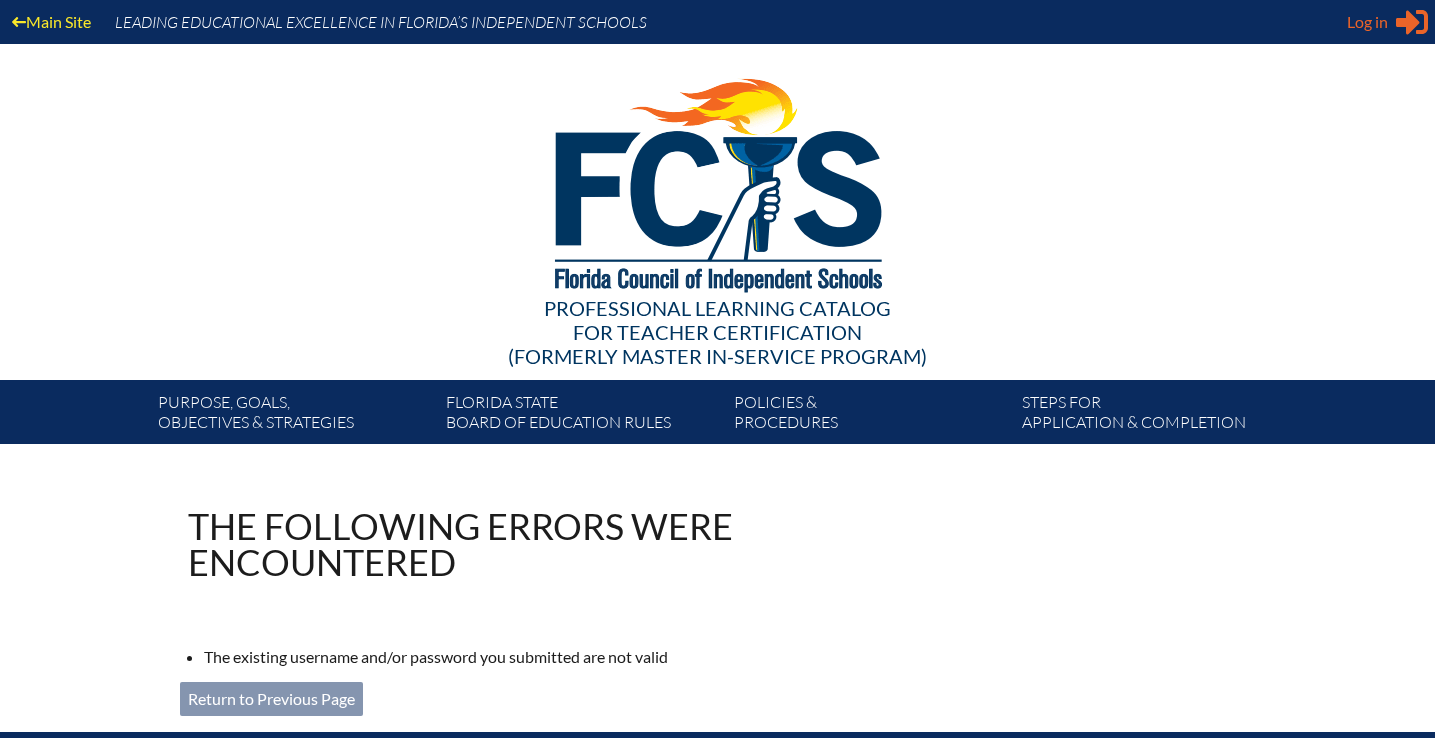 type on "[USERNAME]@example.com" 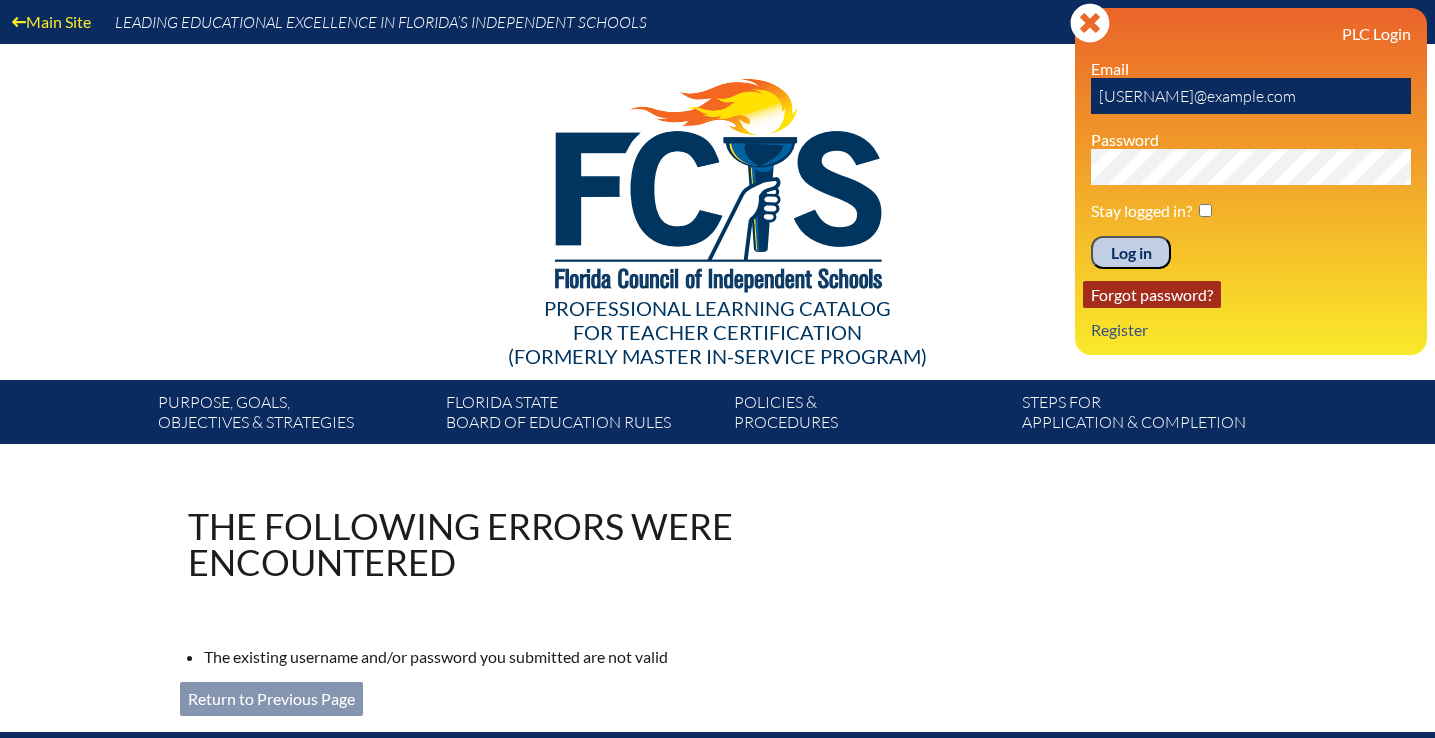 click on "Forgot password?" at bounding box center (1152, 294) 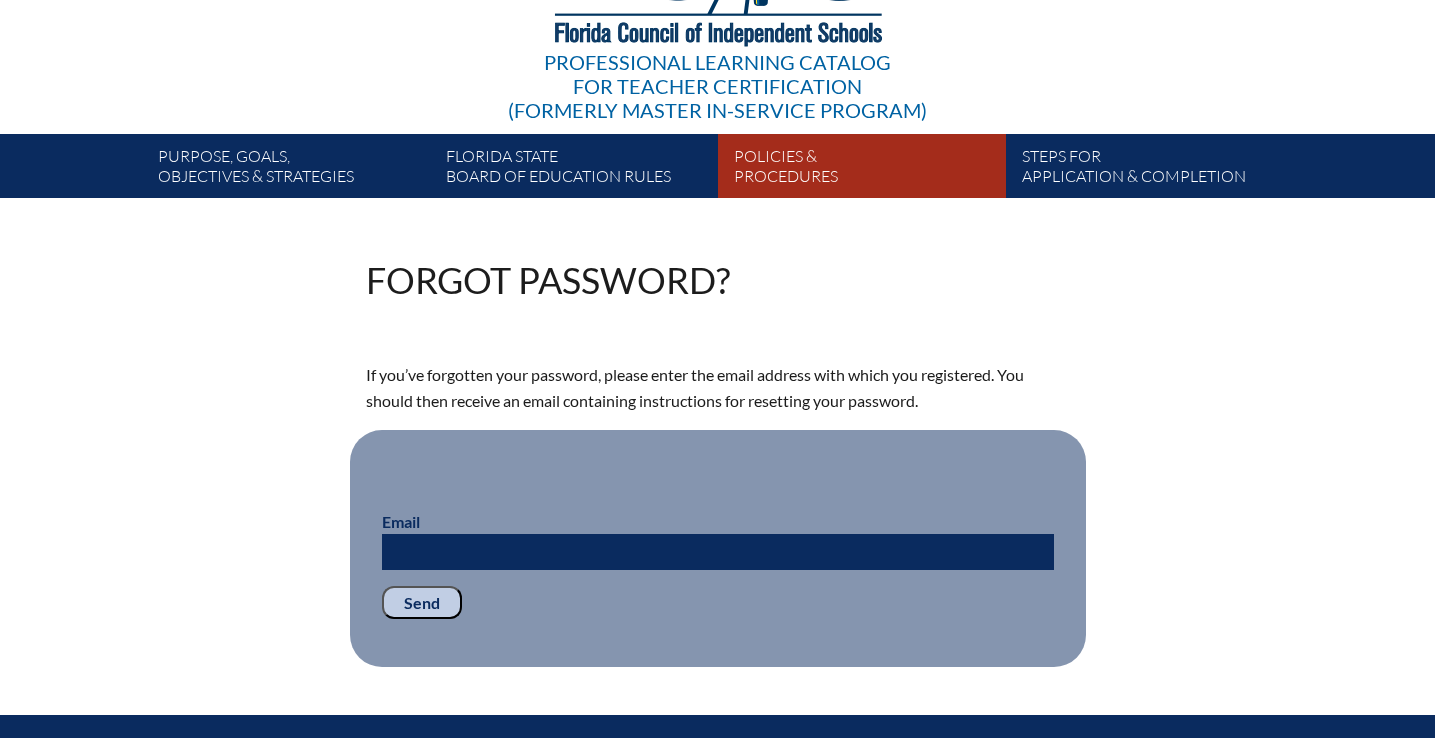 scroll, scrollTop: 311, scrollLeft: 0, axis: vertical 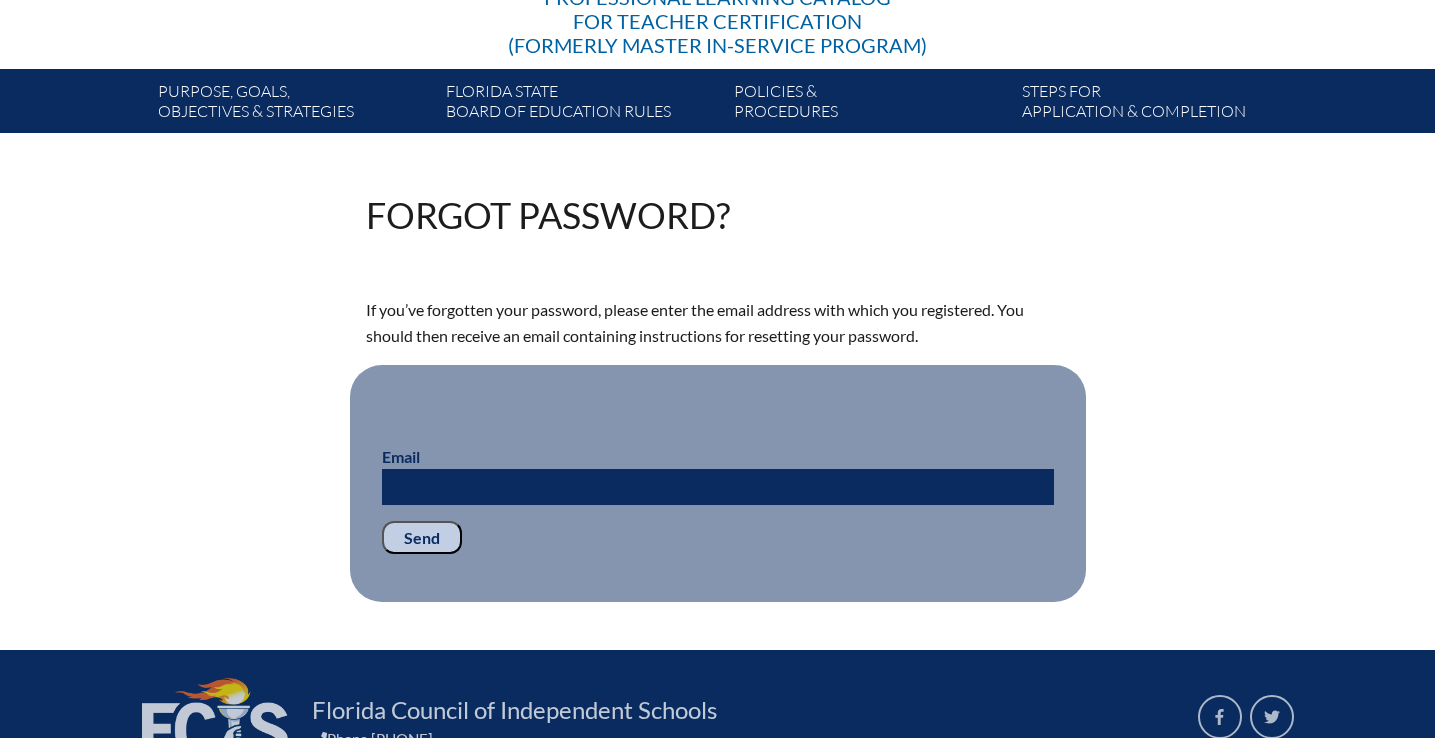 type on "[EMAIL]" 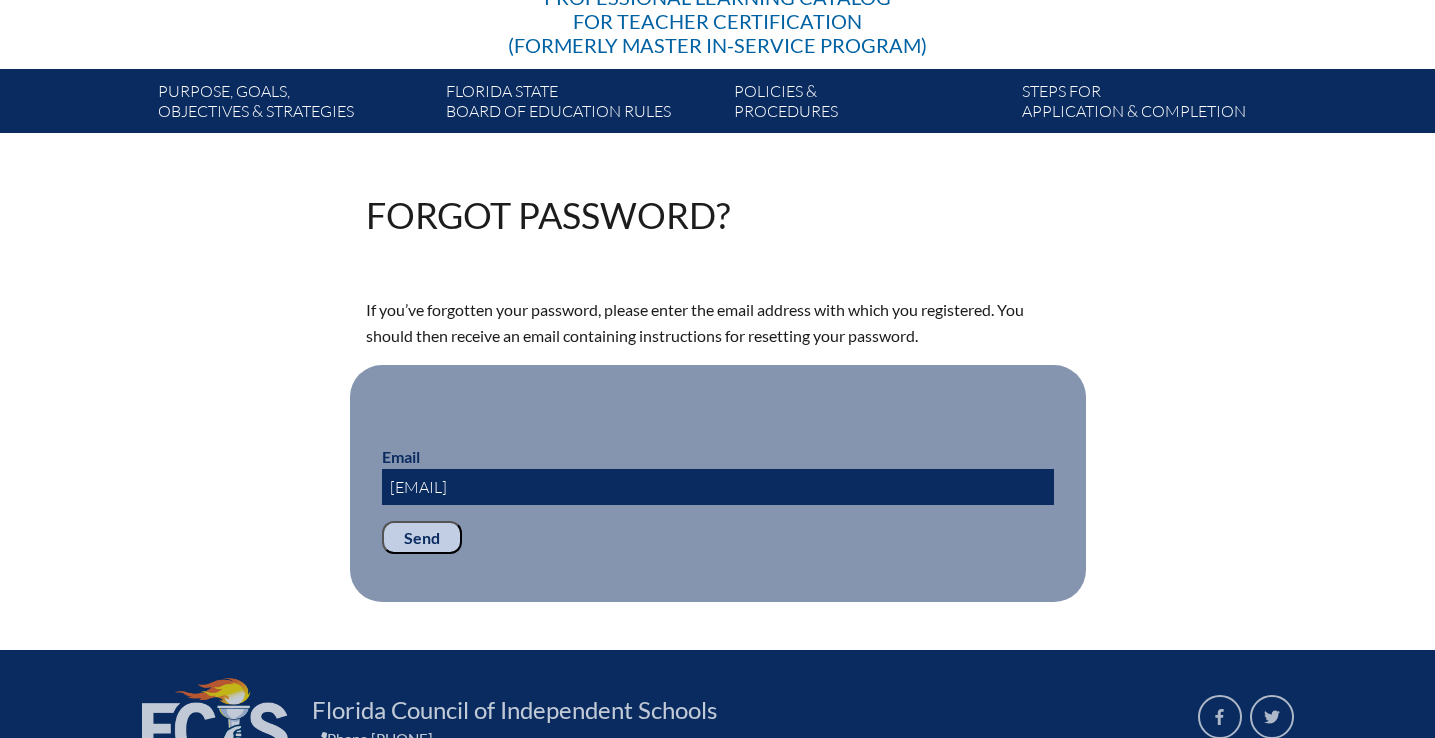 click on "Send" at bounding box center [422, 538] 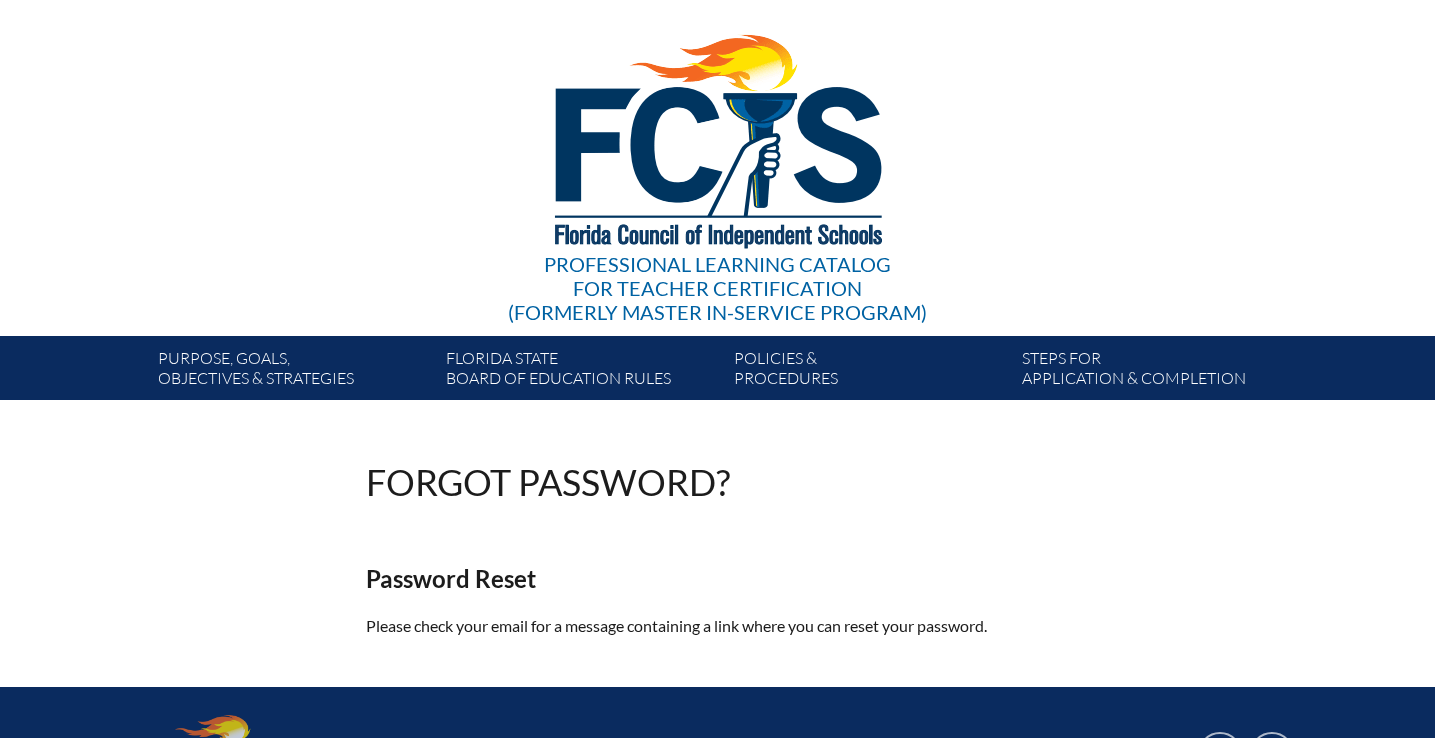 scroll, scrollTop: 0, scrollLeft: 0, axis: both 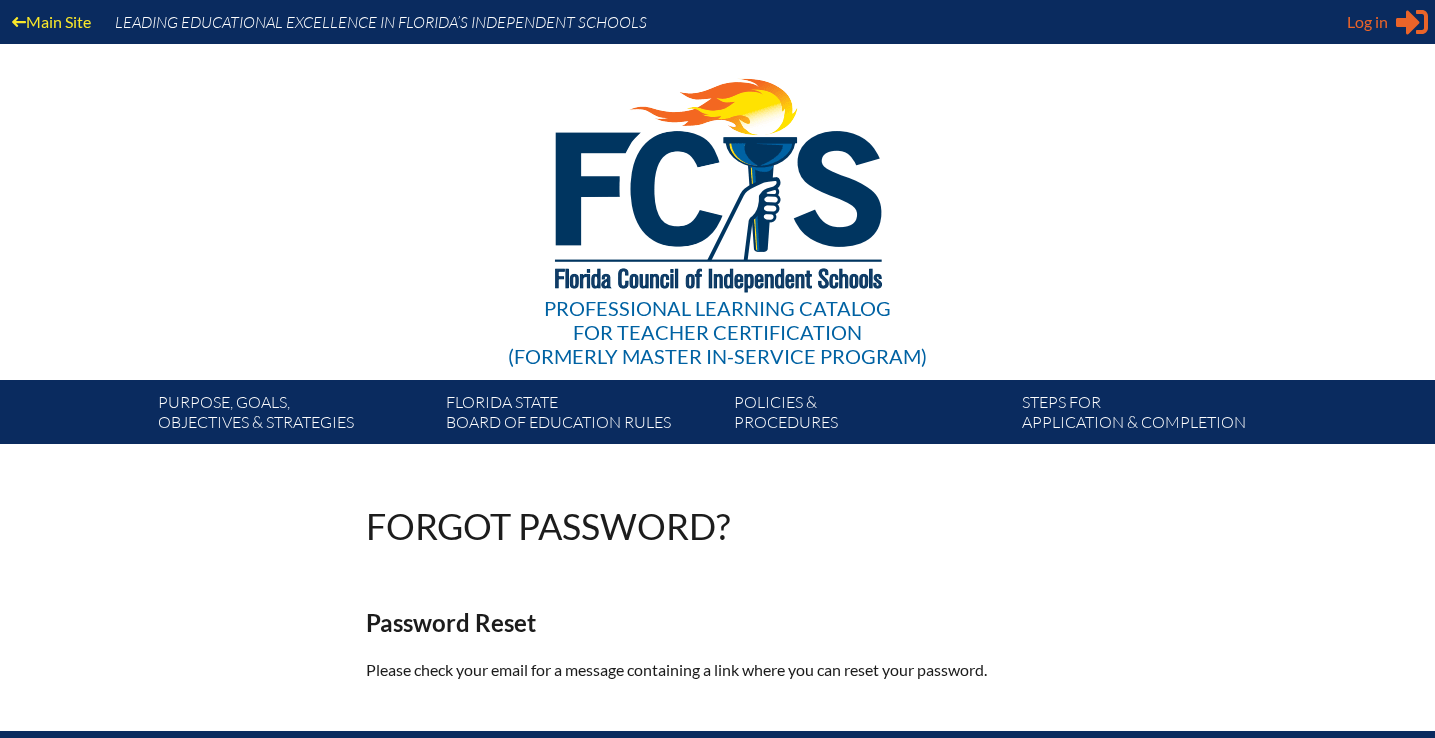 type on "[EMAIL]" 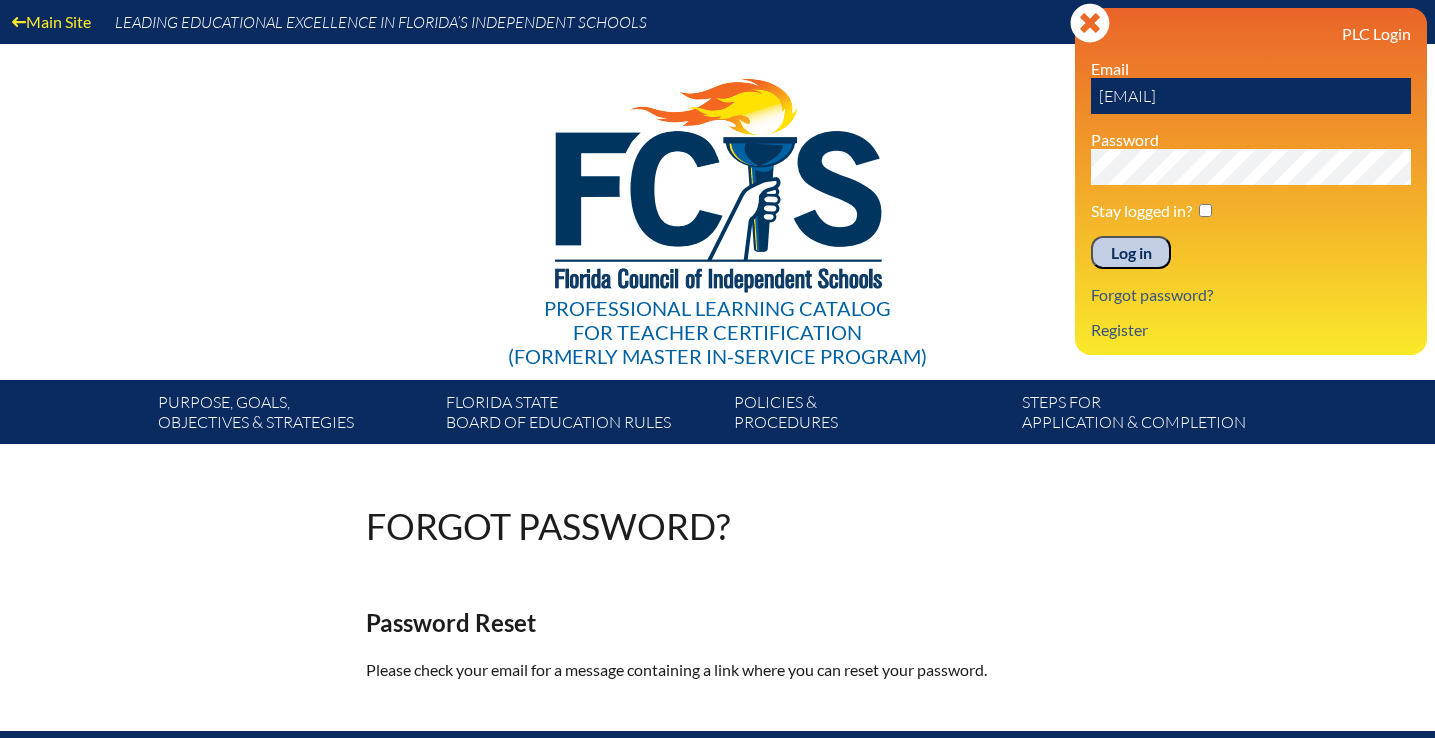 click on "Log in" at bounding box center (1131, 253) 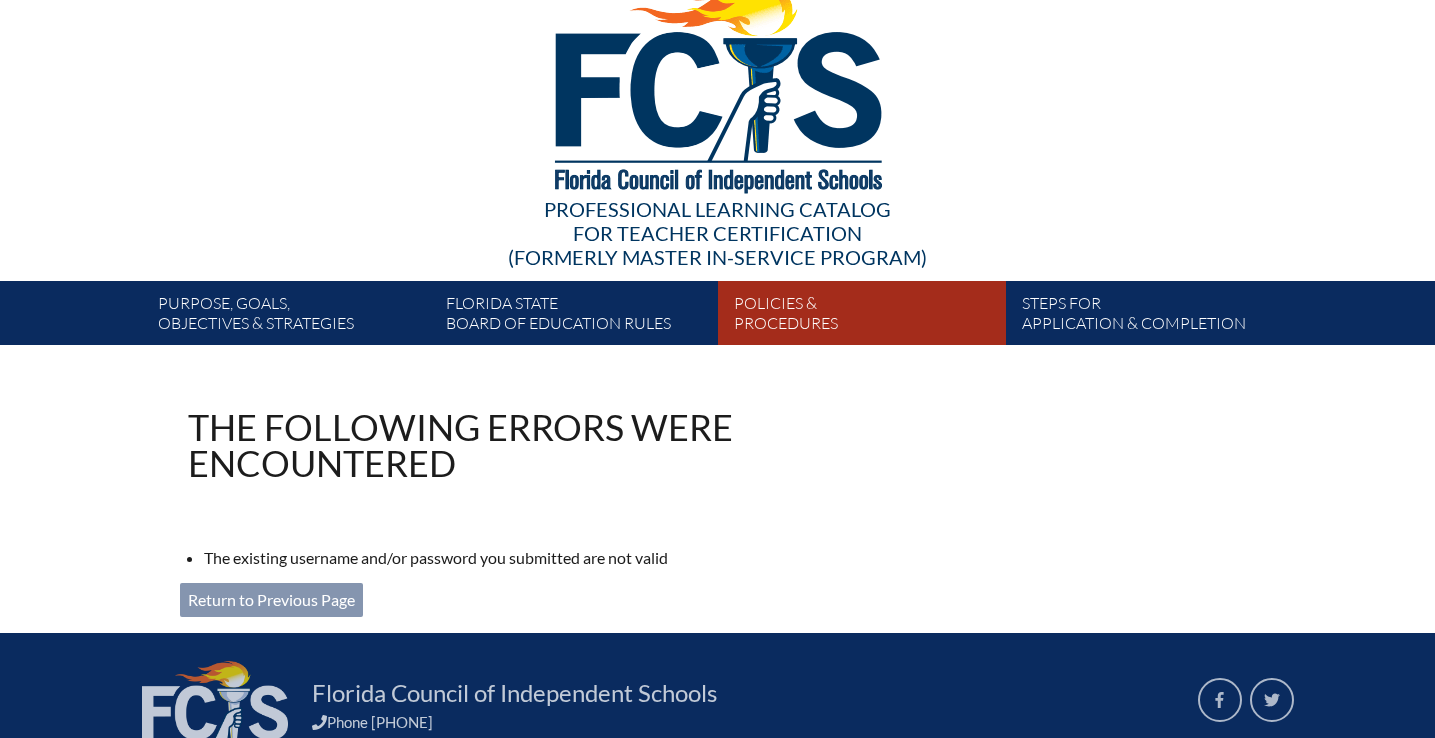 scroll, scrollTop: 100, scrollLeft: 0, axis: vertical 